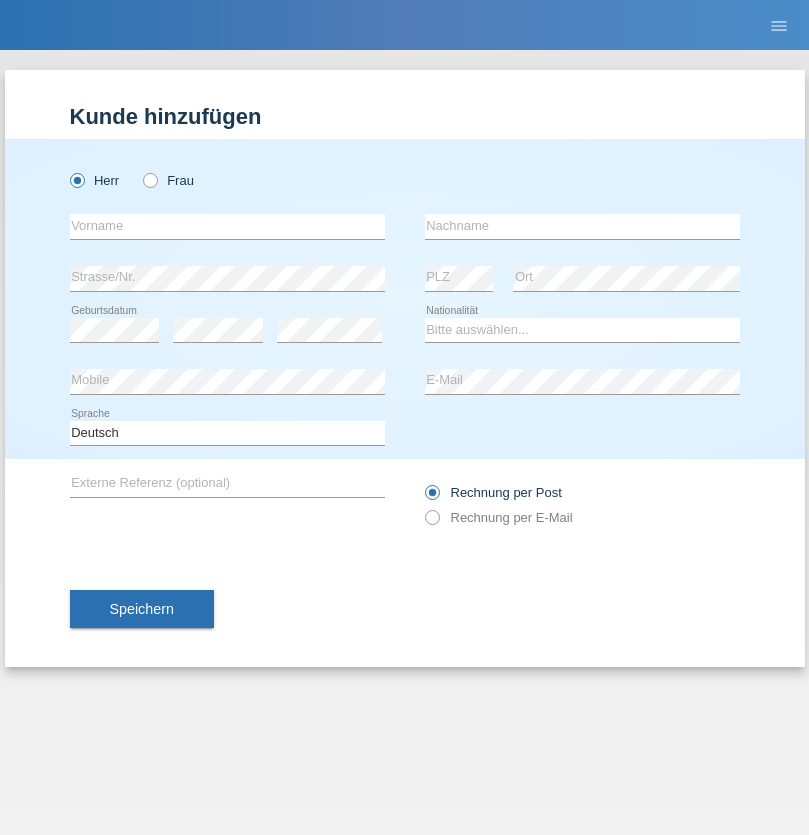 scroll, scrollTop: 0, scrollLeft: 0, axis: both 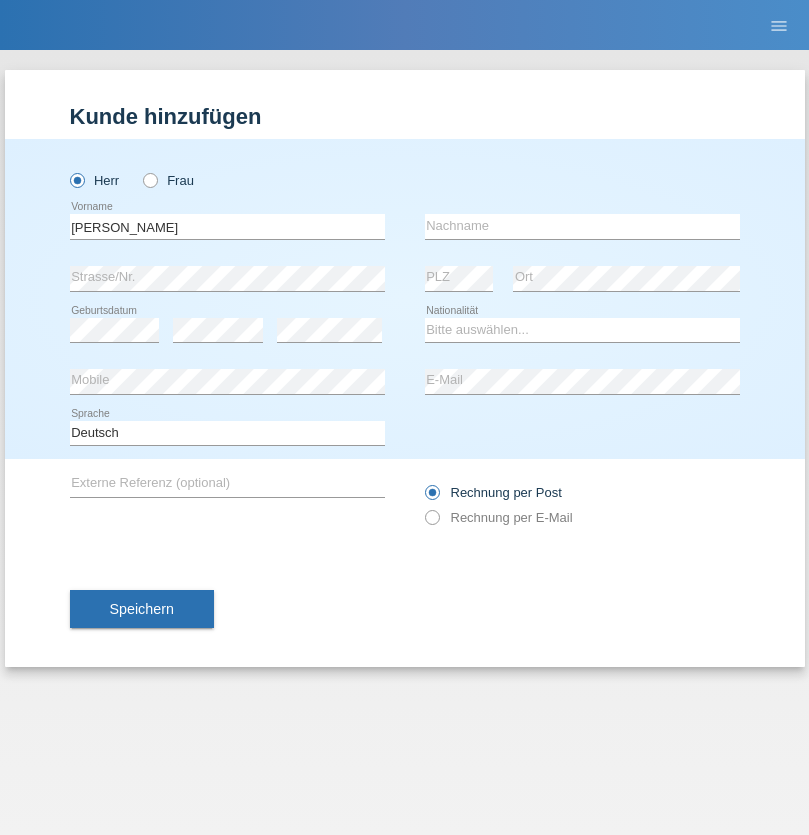 type on "[PERSON_NAME]" 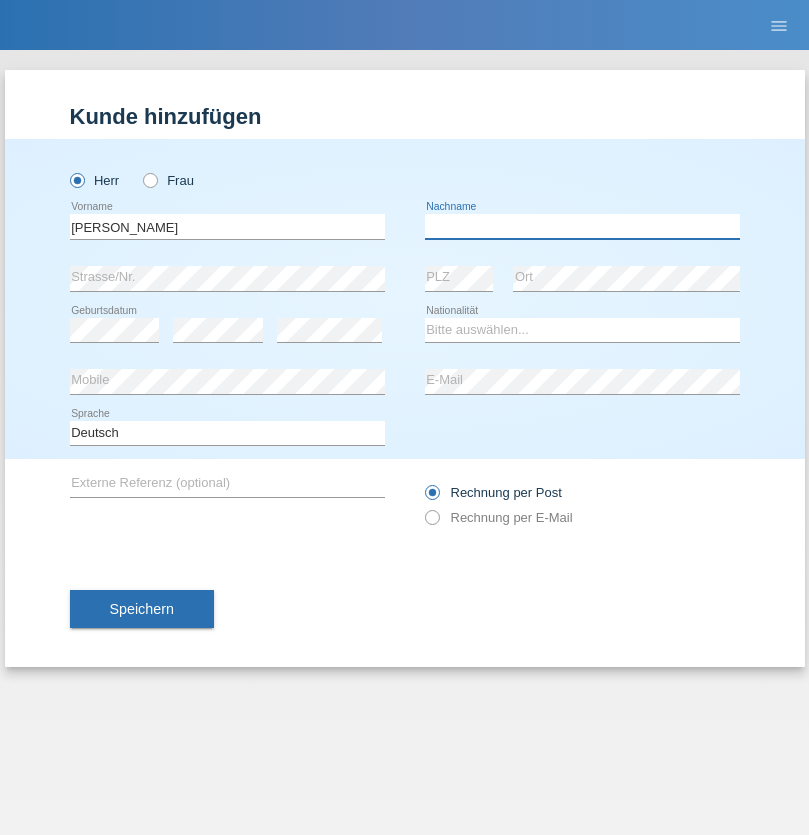 click at bounding box center [582, 226] 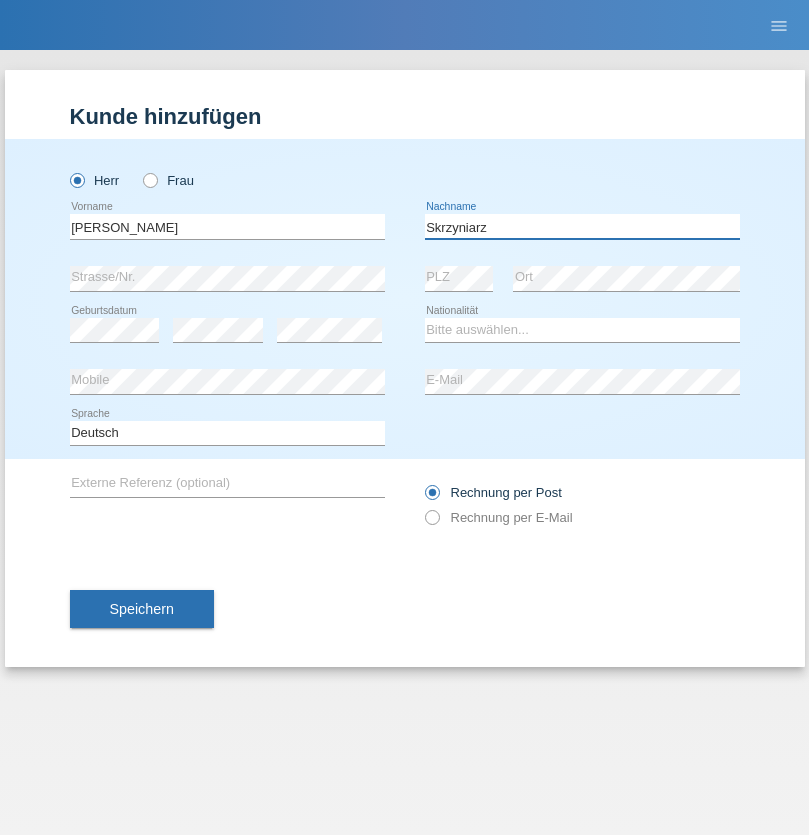 type on "Skrzyniarz" 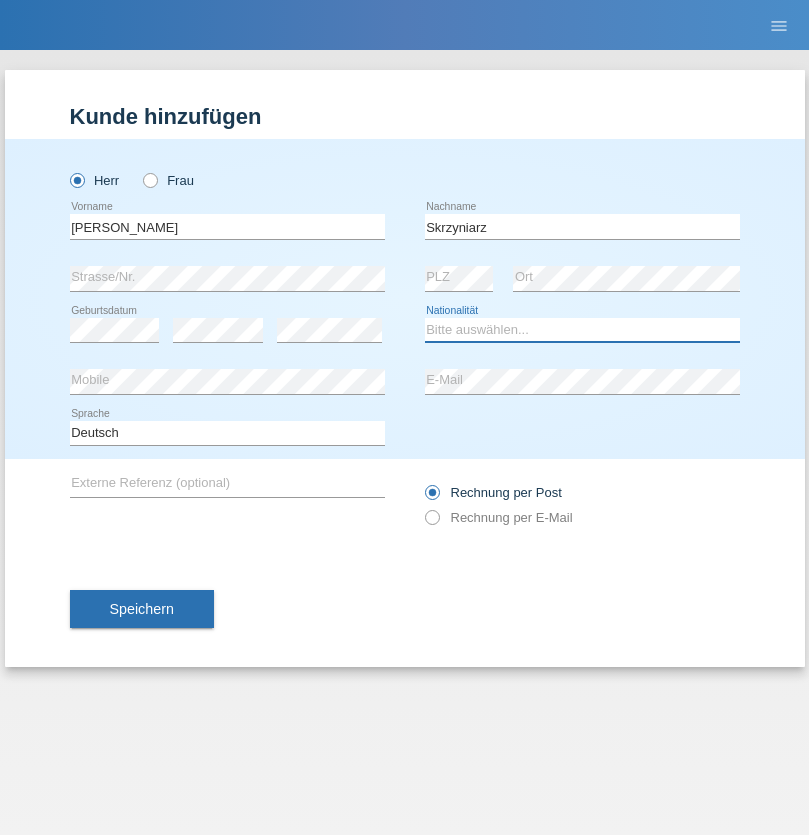 select on "PL" 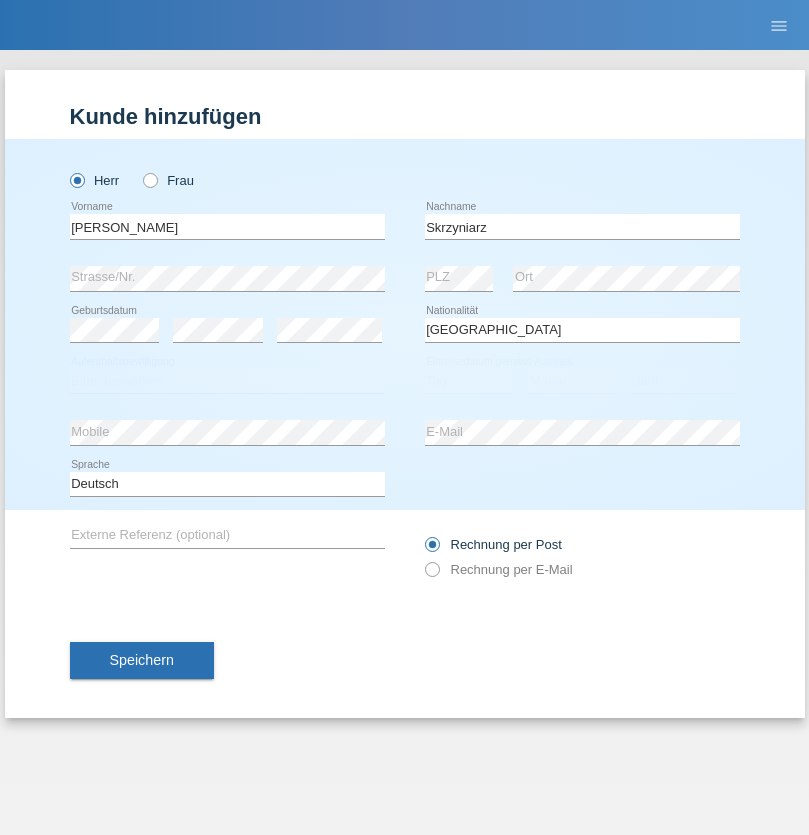 select on "C" 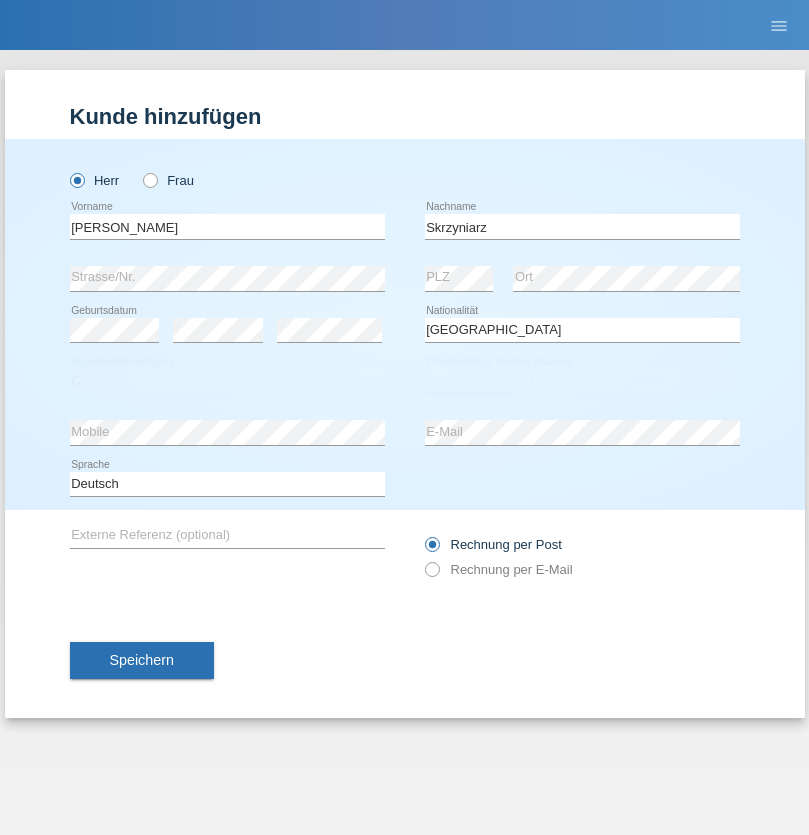 select on "10" 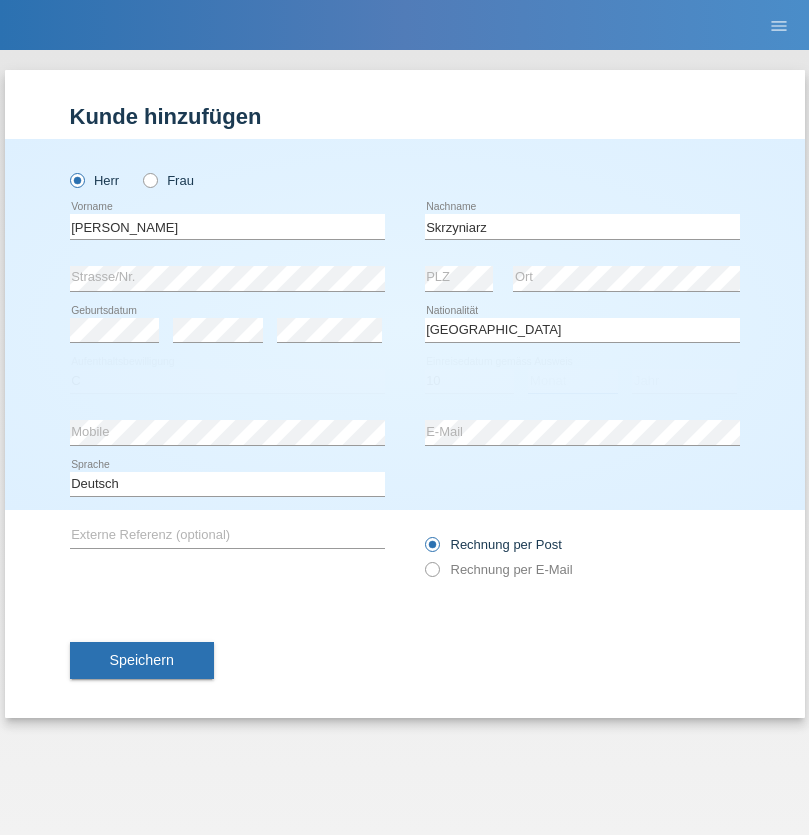 select on "05" 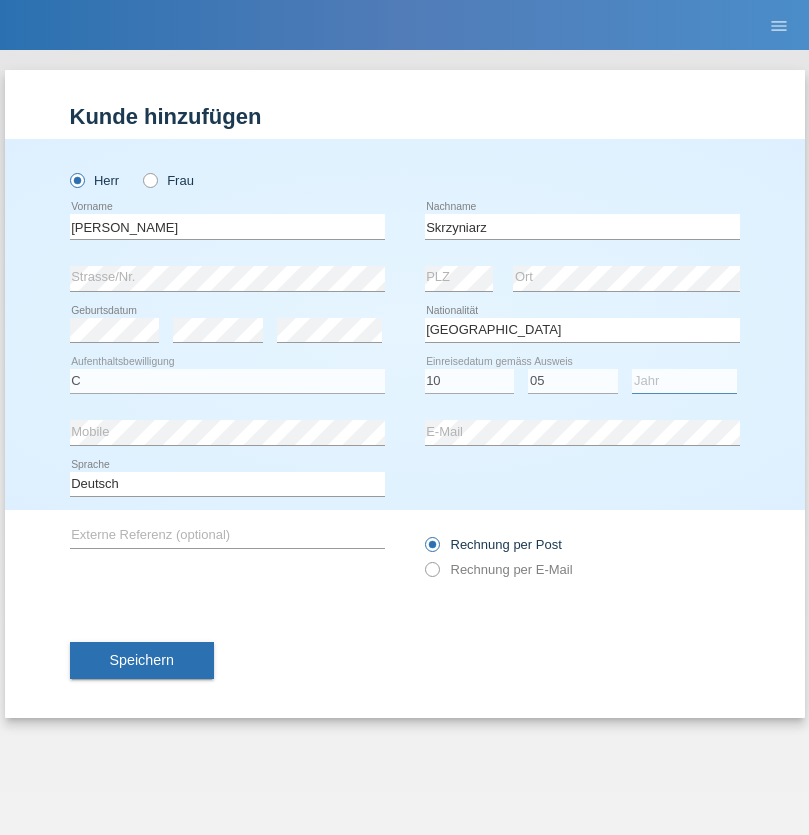 select on "1985" 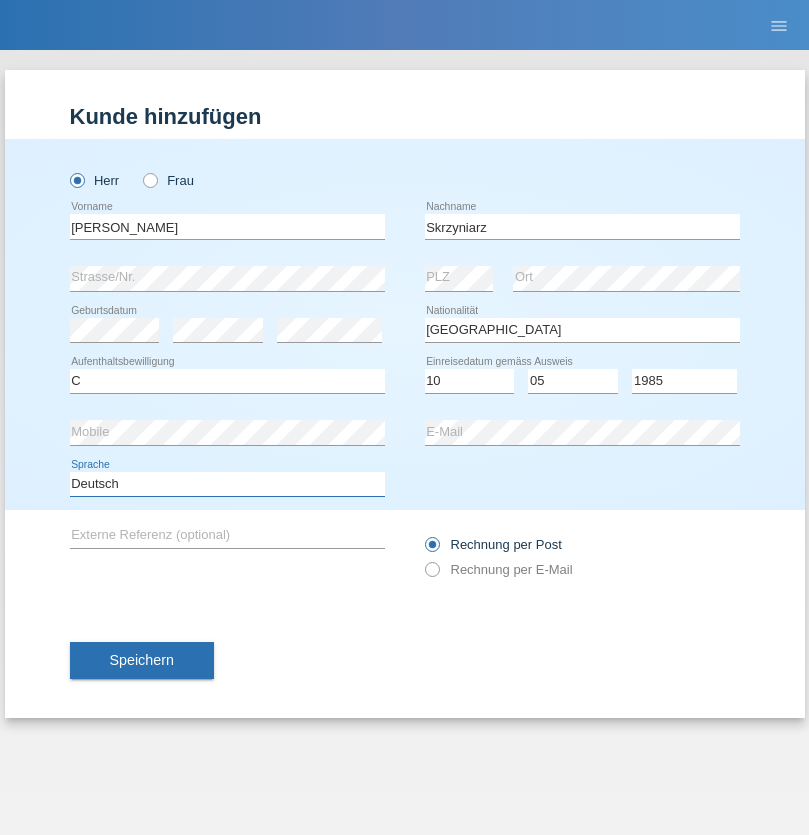 select on "en" 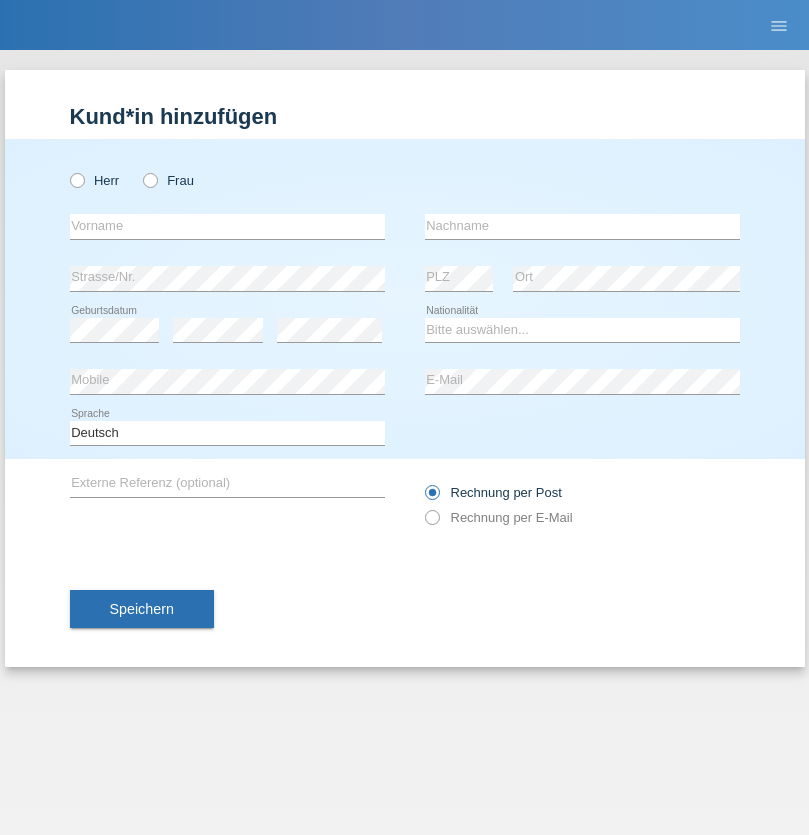 scroll, scrollTop: 0, scrollLeft: 0, axis: both 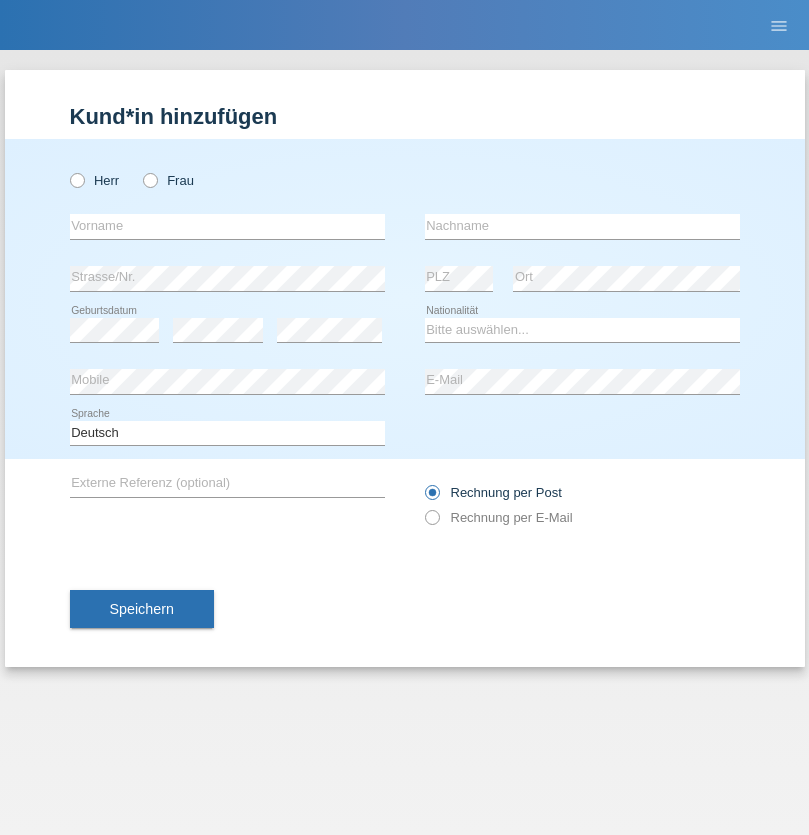 radio on "true" 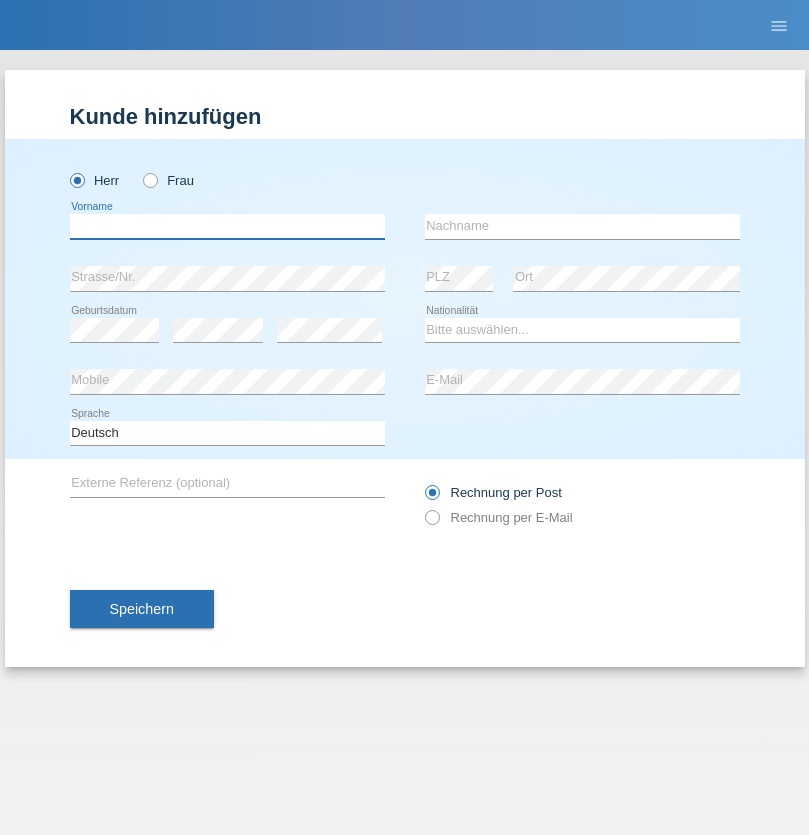 click at bounding box center [227, 226] 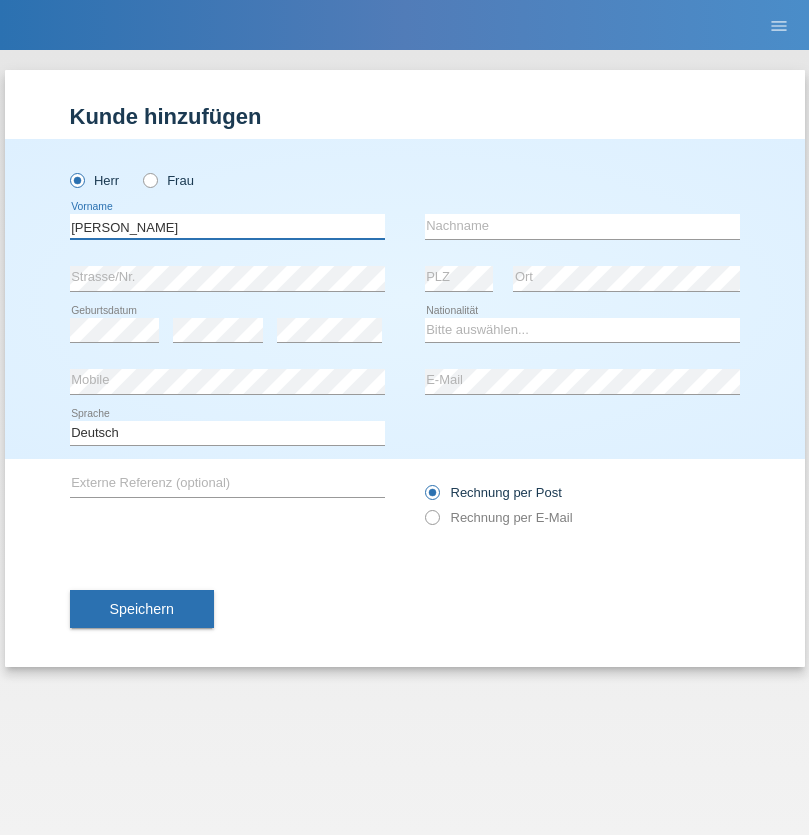 type on "Artur" 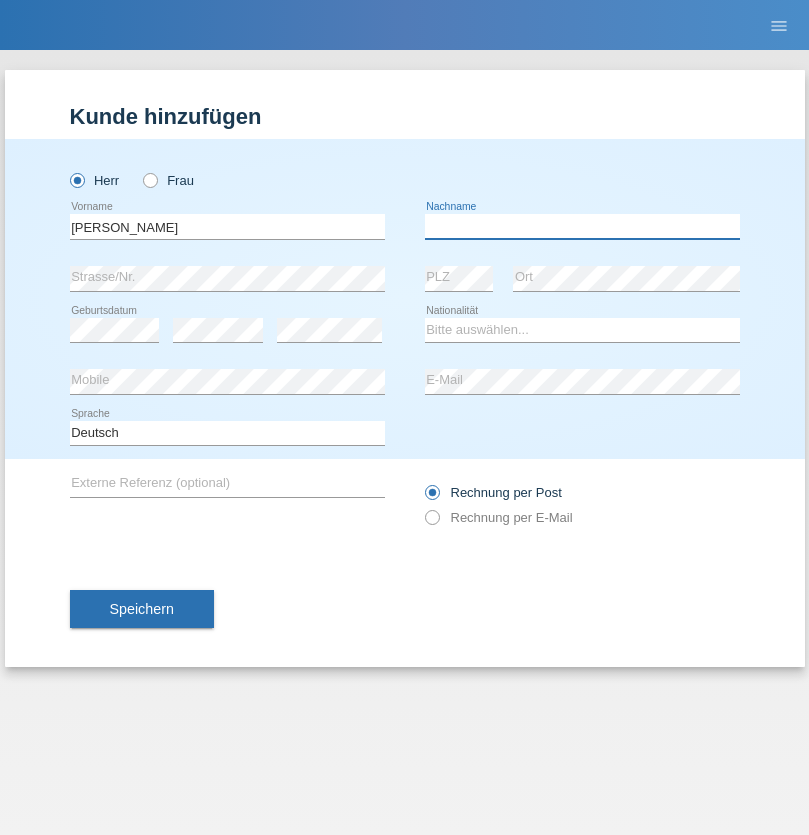 click at bounding box center [582, 226] 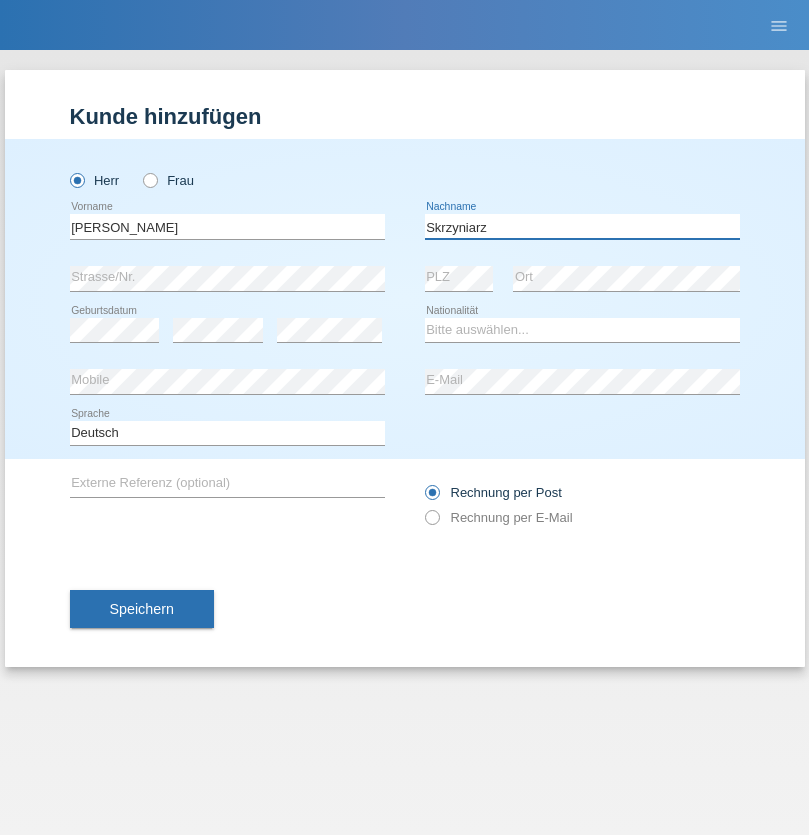 type on "Skrzyniarz" 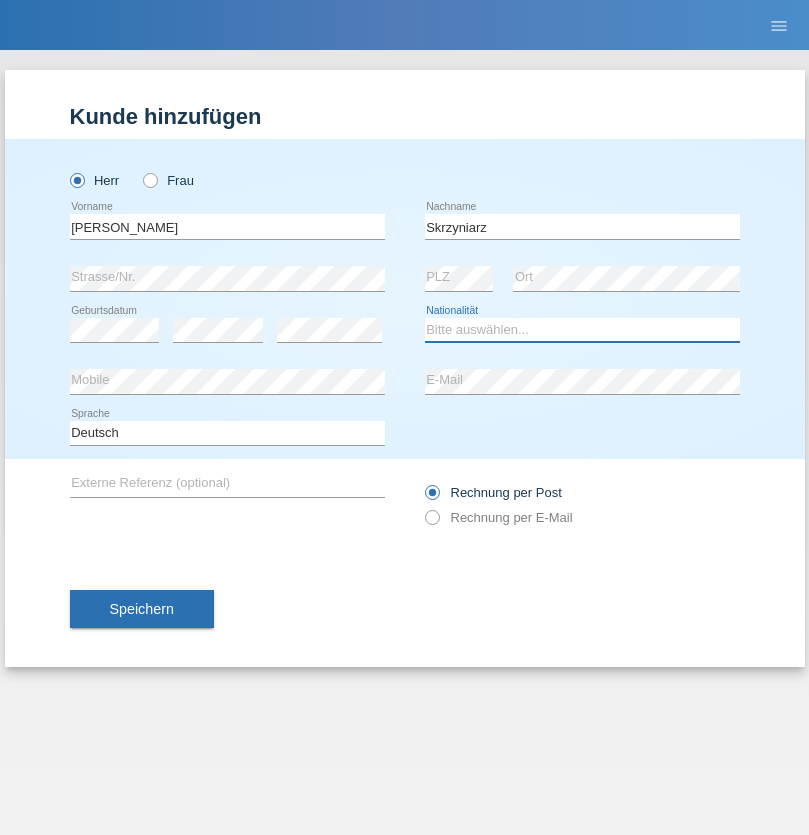 select on "PL" 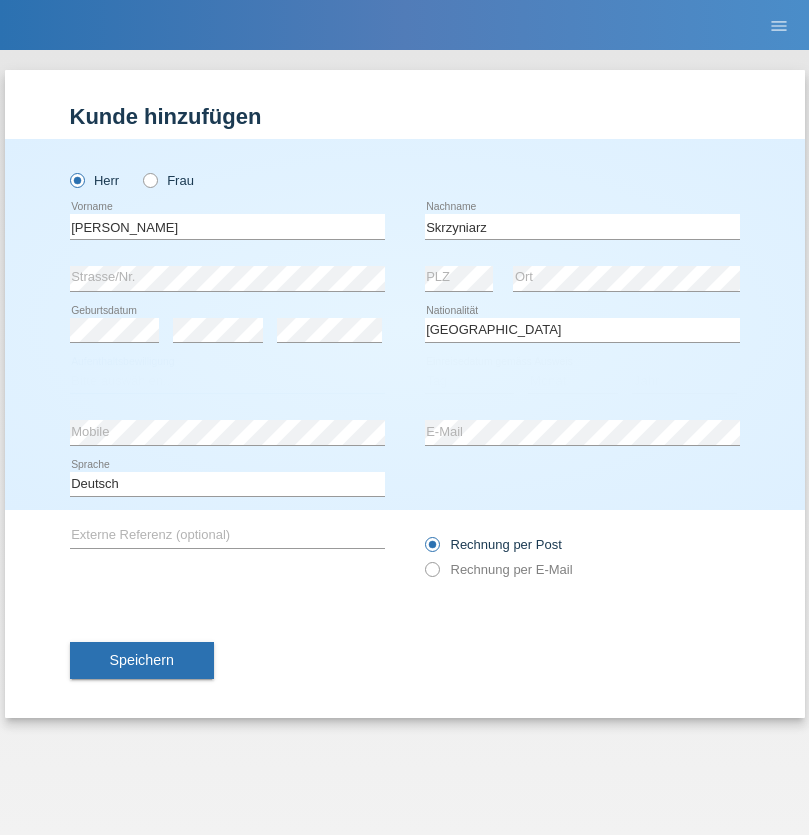 select on "C" 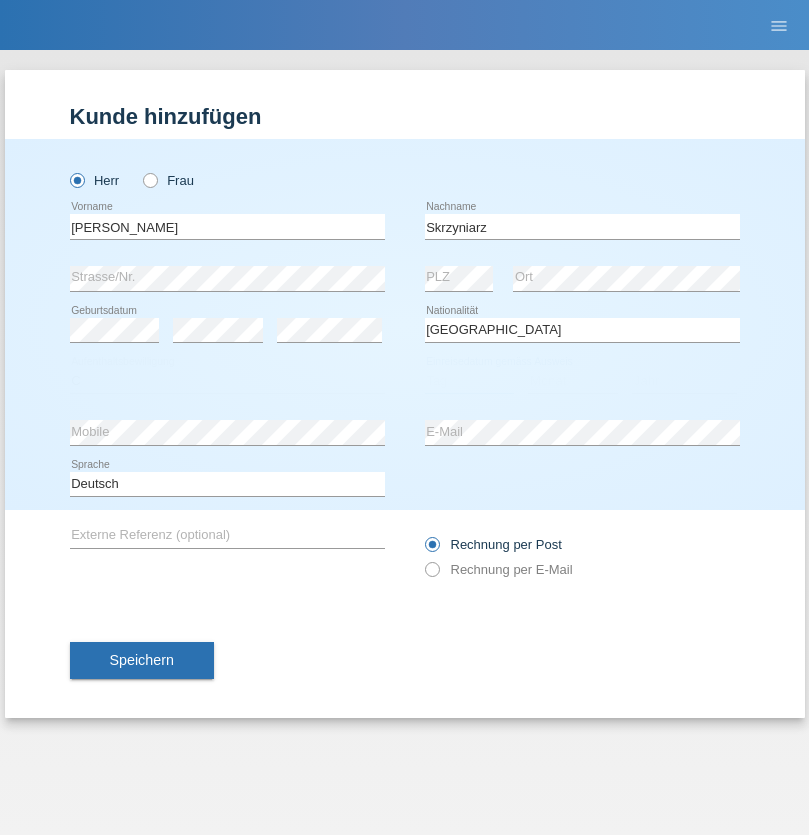 select on "03" 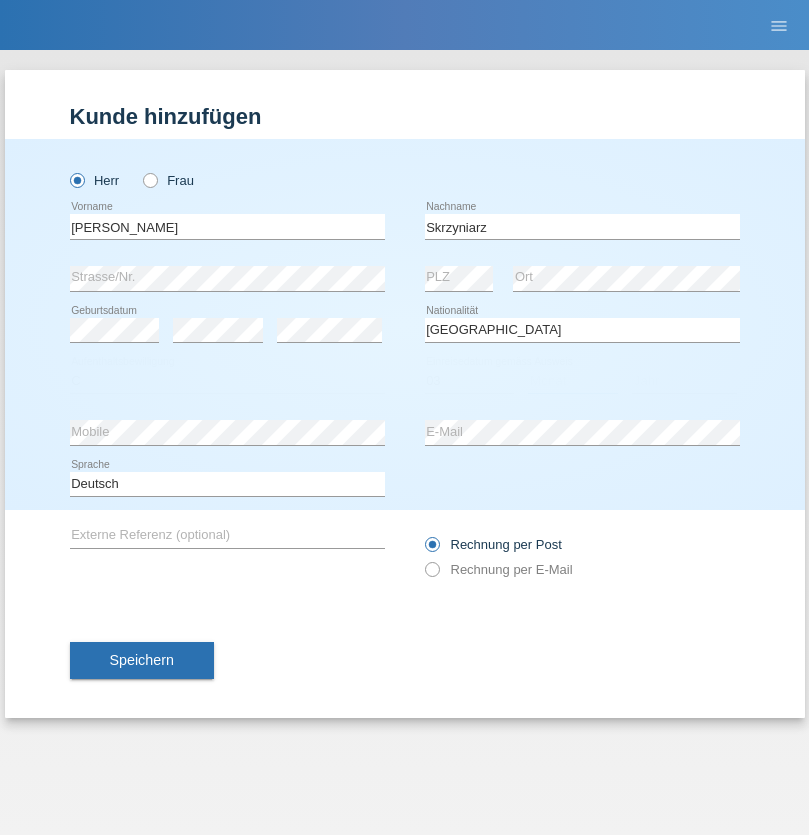 select on "02" 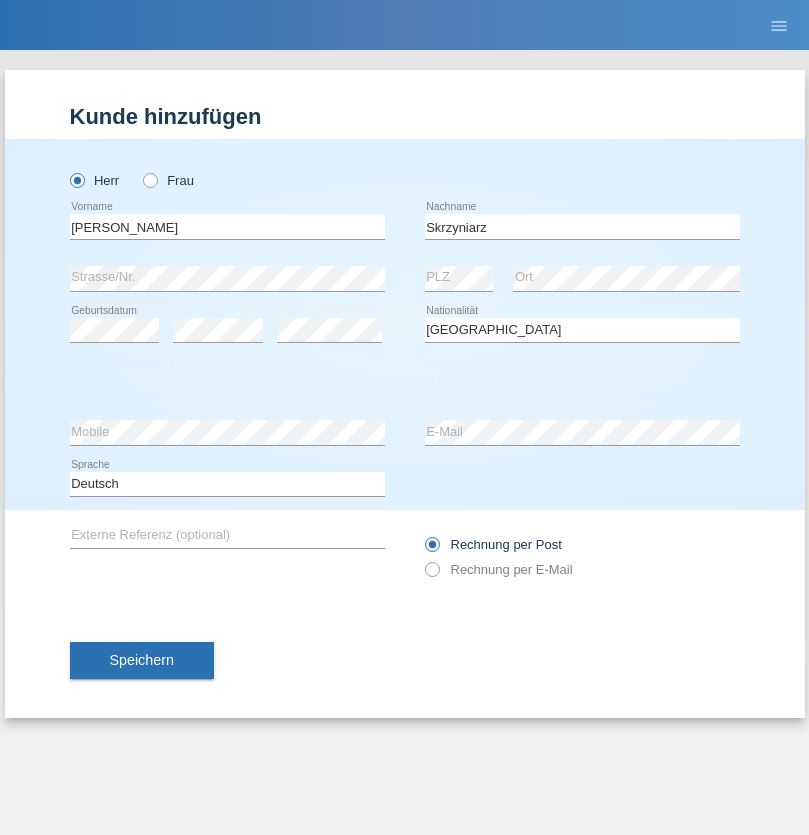 select on "2020" 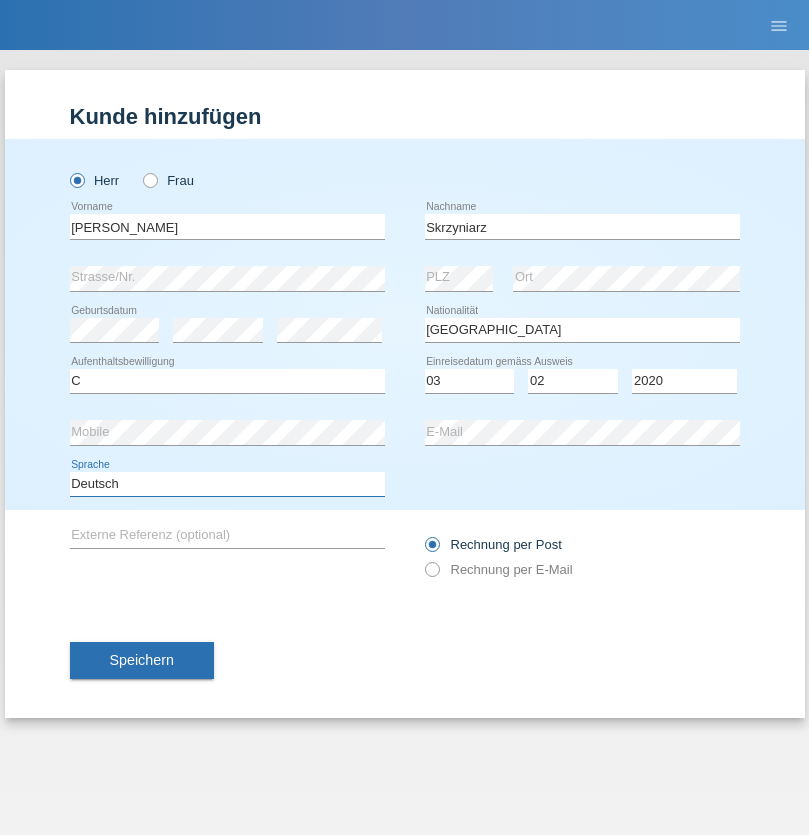 select on "en" 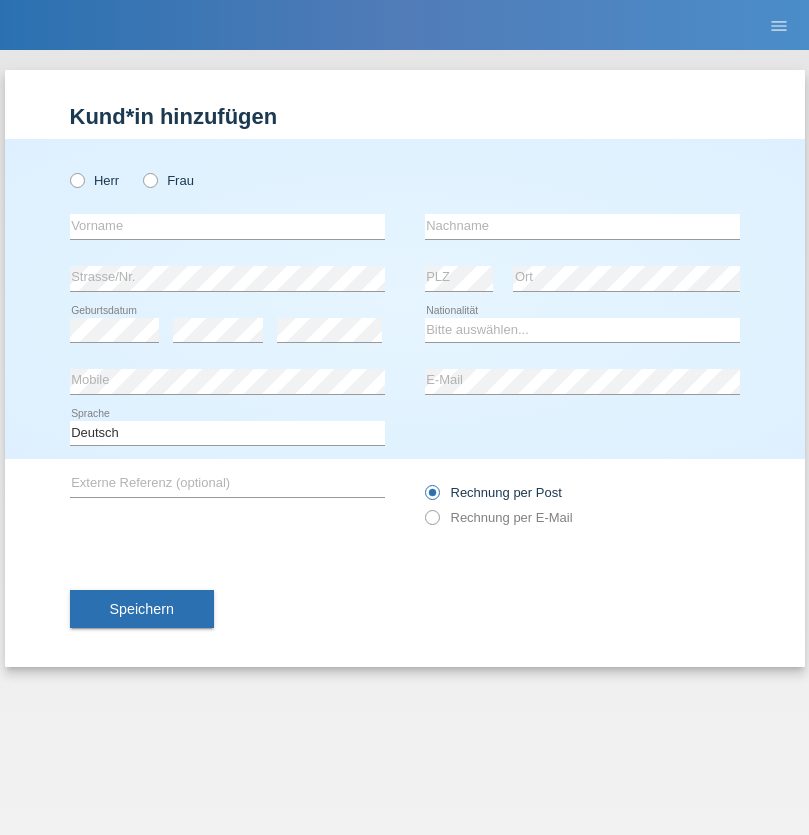 scroll, scrollTop: 0, scrollLeft: 0, axis: both 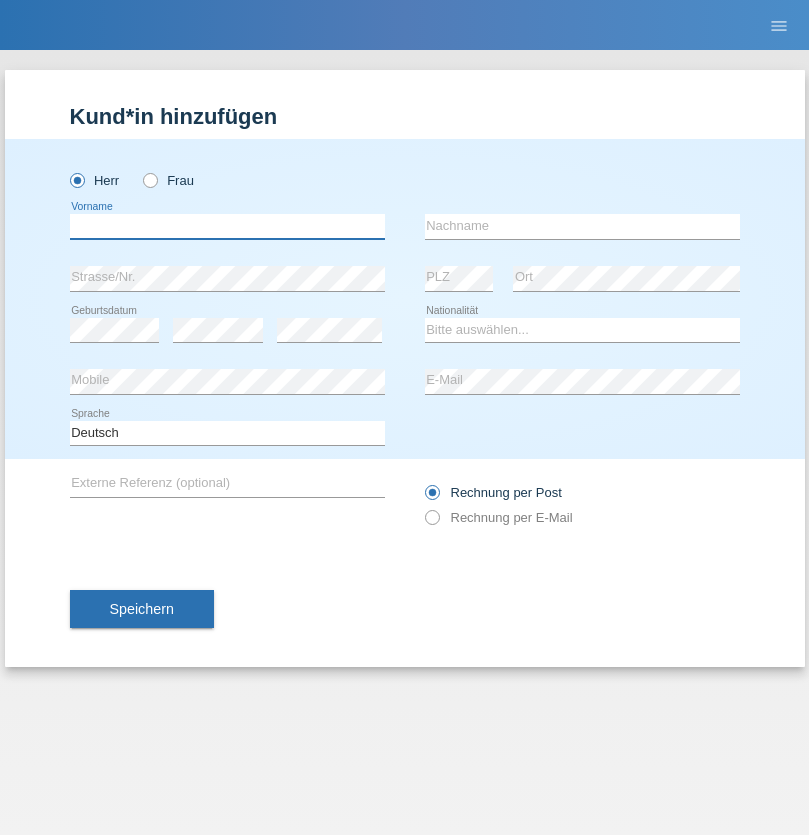 click at bounding box center (227, 226) 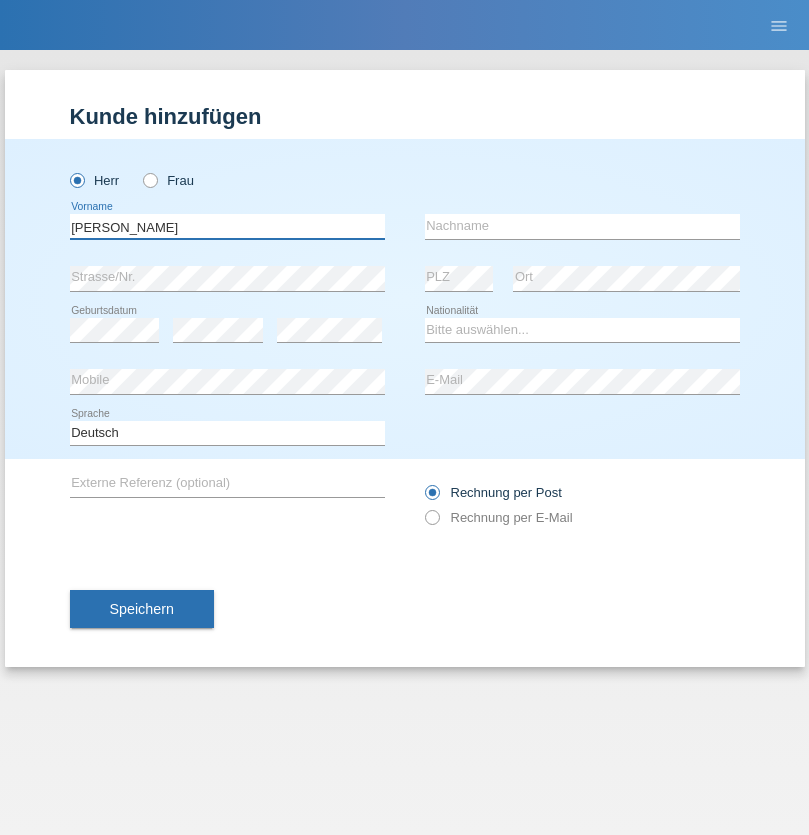 type on "Raffaele" 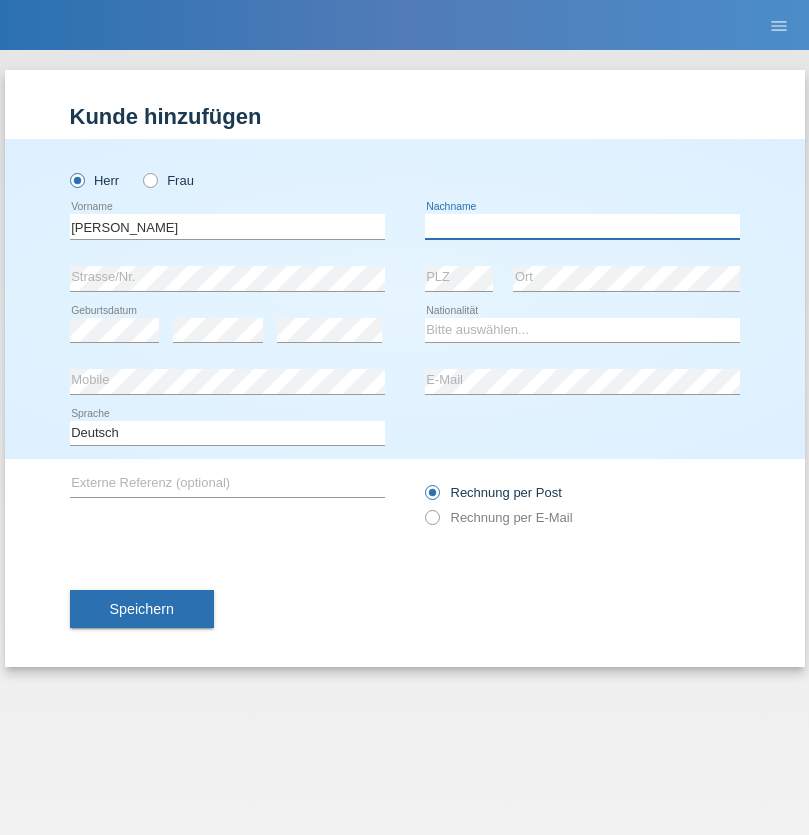 click at bounding box center [582, 226] 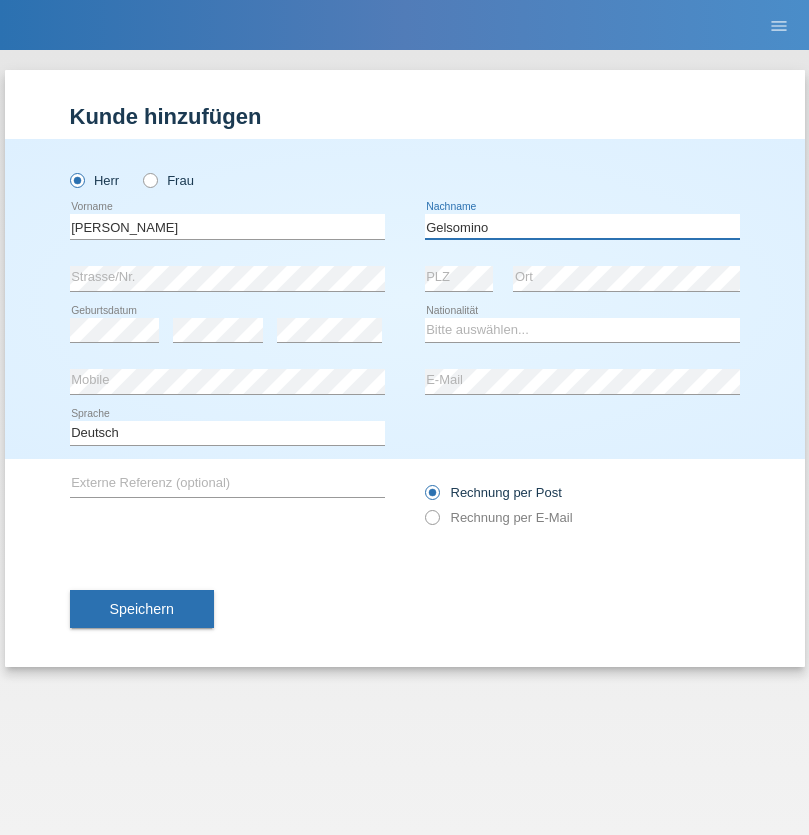 type on "Gelsomino" 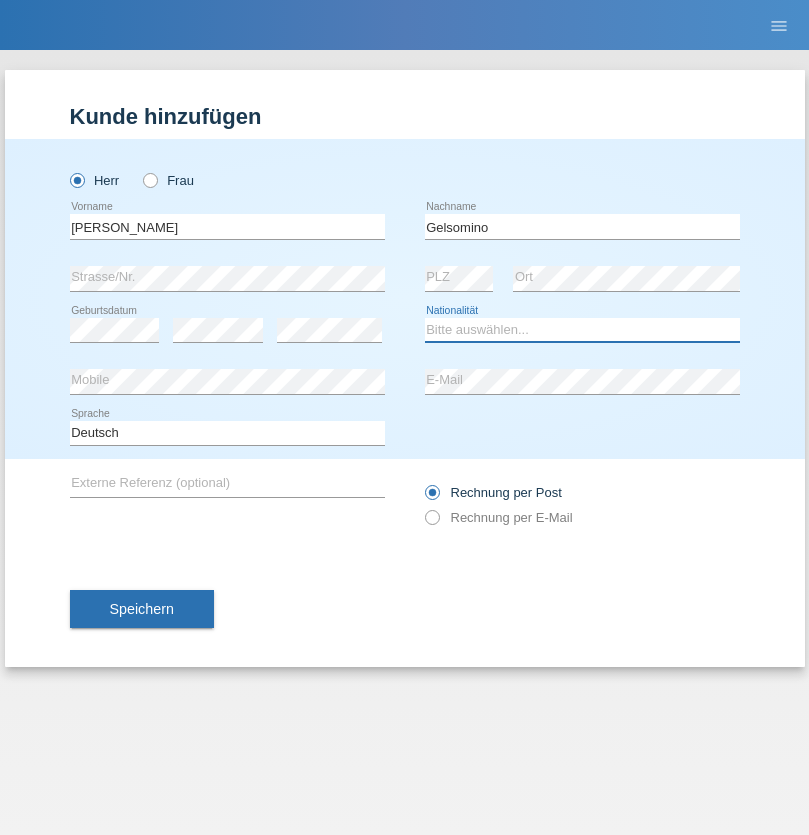 select on "IT" 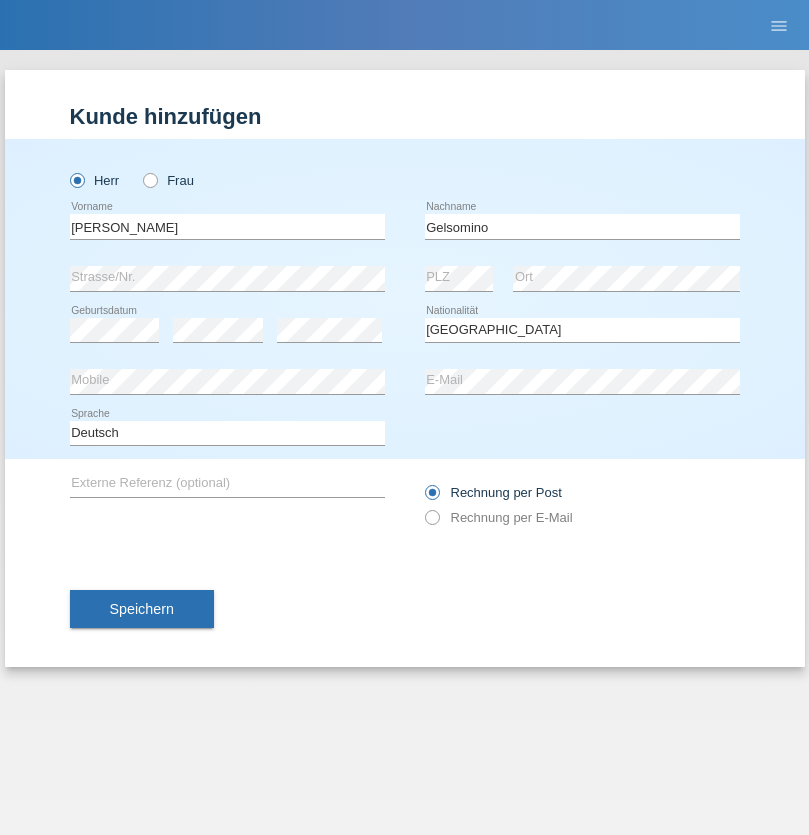 select on "C" 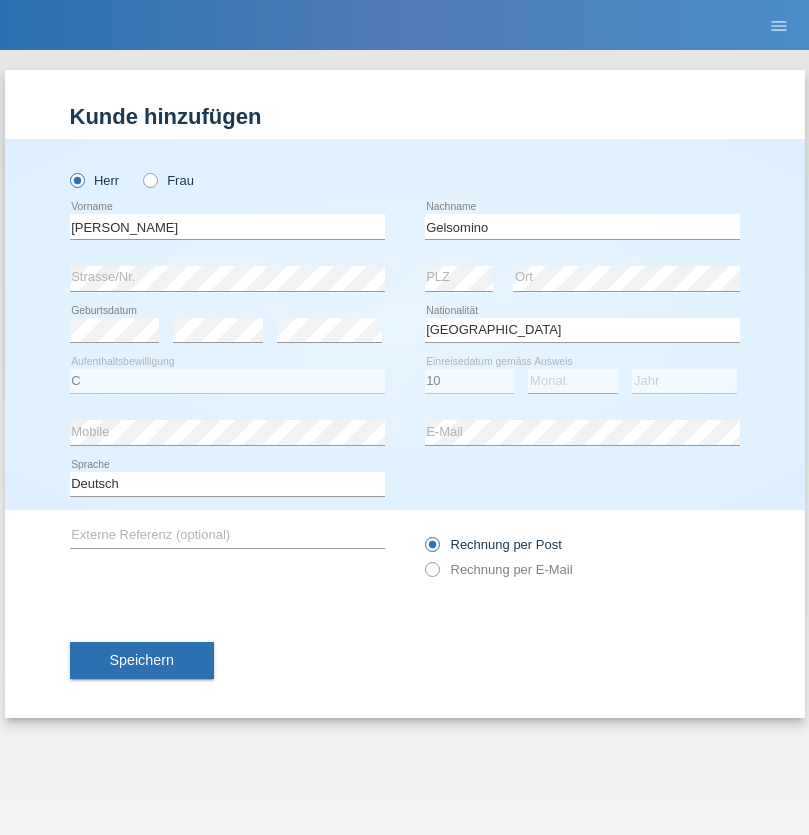 select on "01" 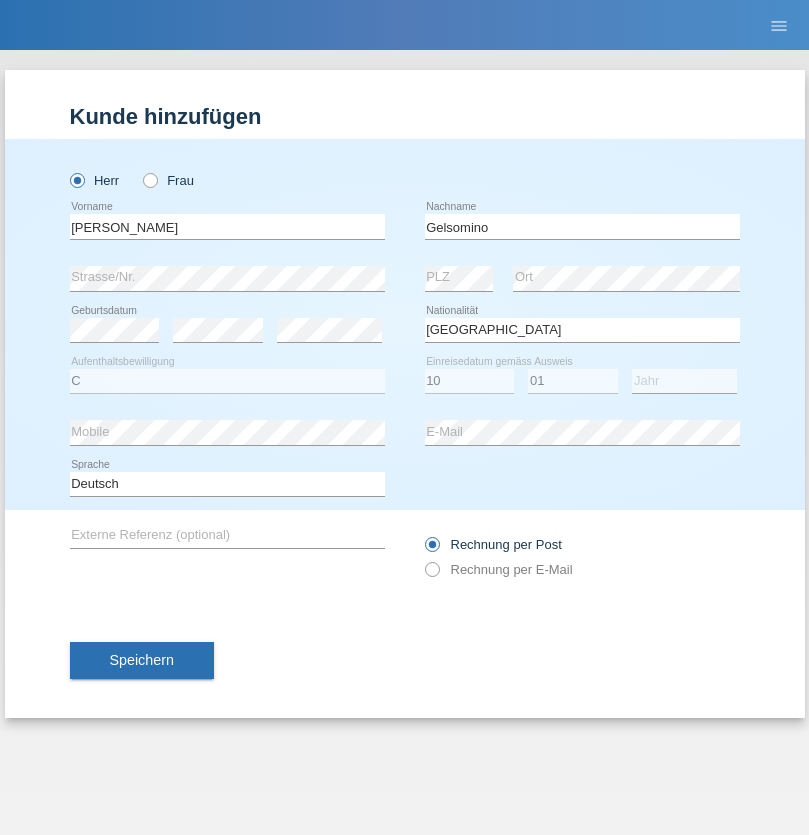 select on "2017" 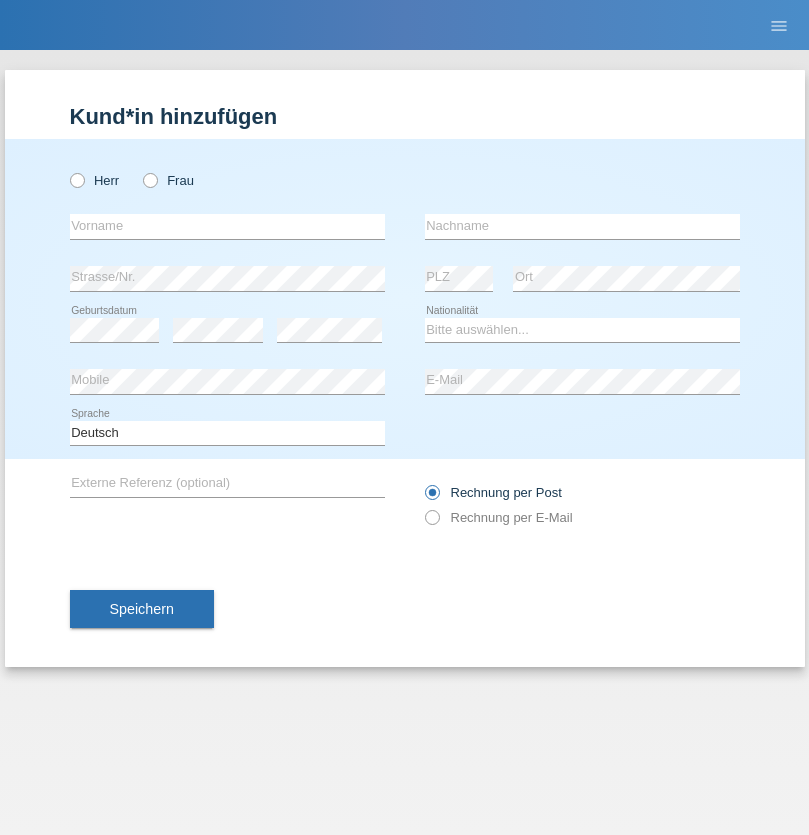 scroll, scrollTop: 0, scrollLeft: 0, axis: both 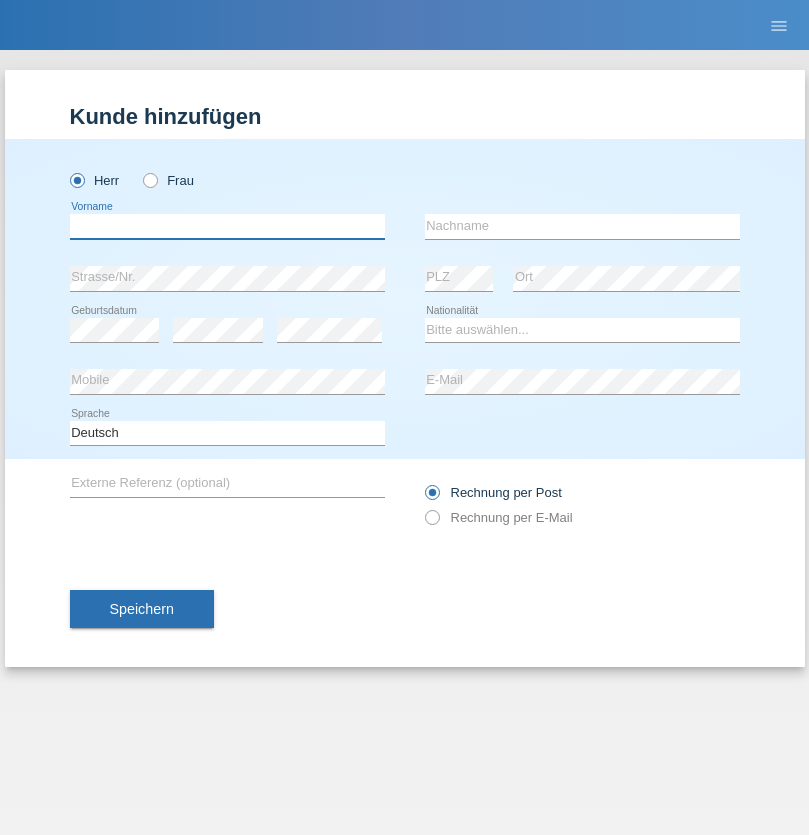 click at bounding box center (227, 226) 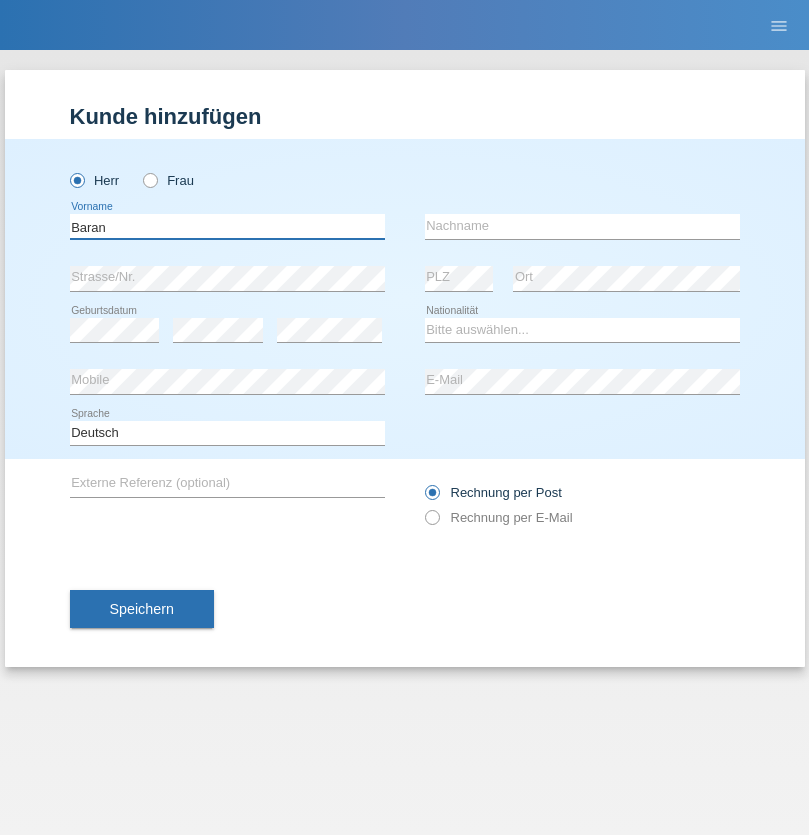 type on "Baran" 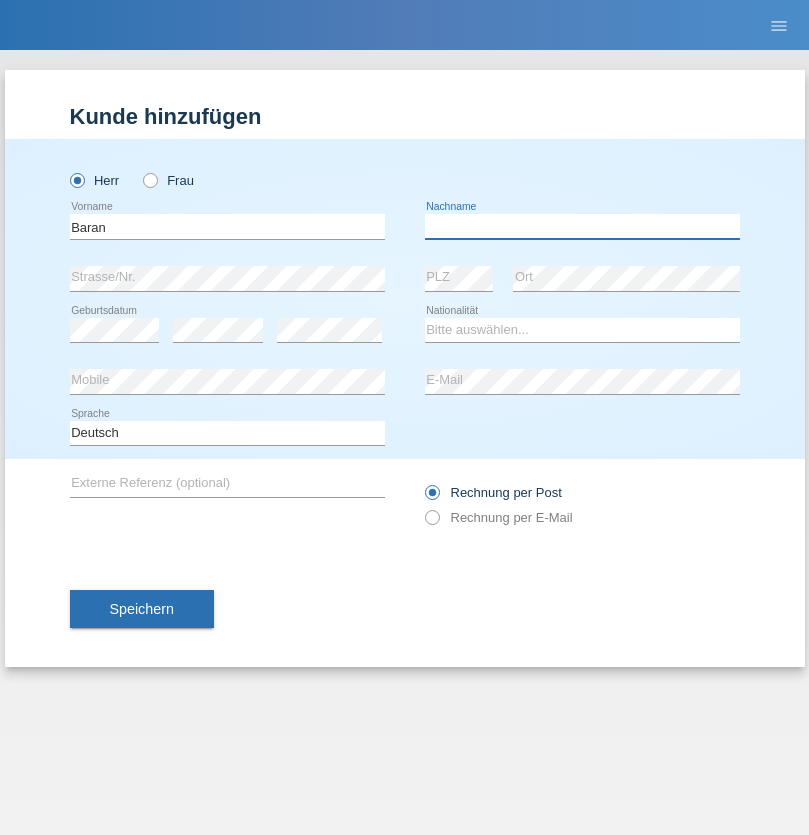 click at bounding box center [582, 226] 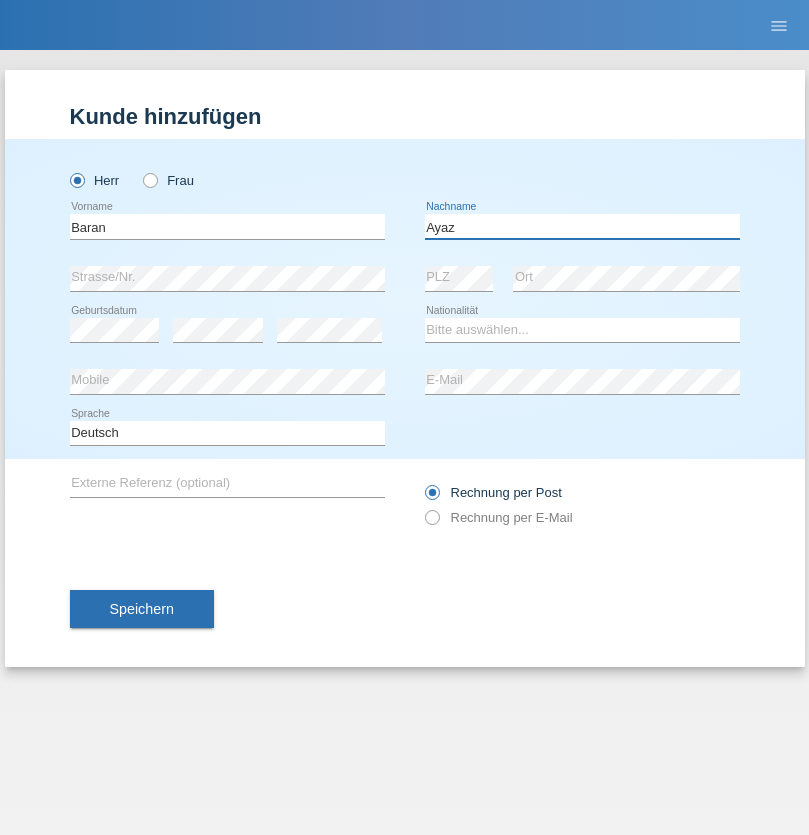 type on "Ayaz" 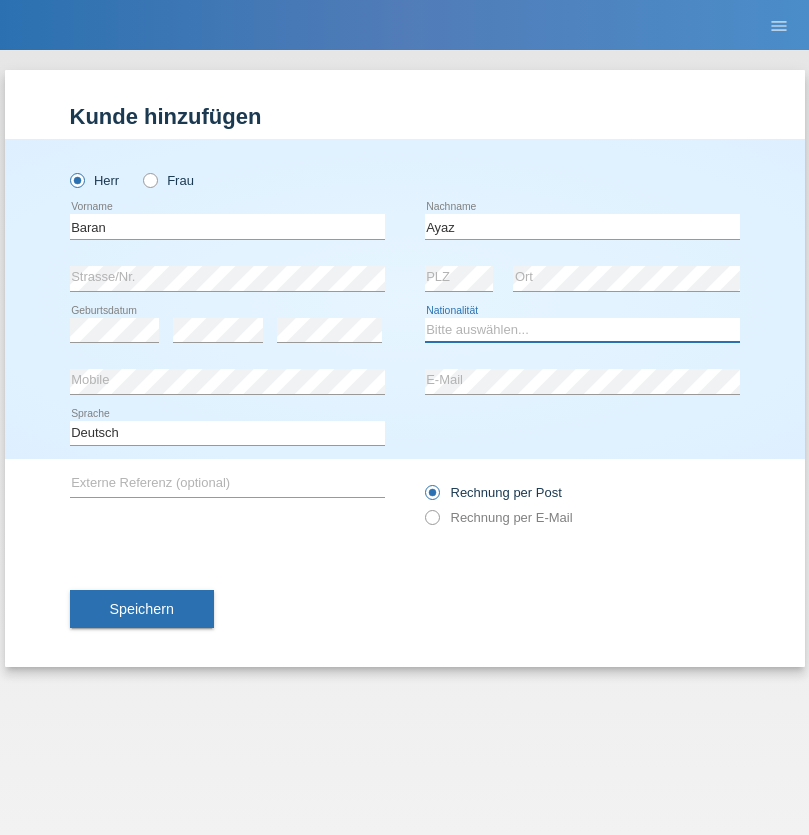 select on "TR" 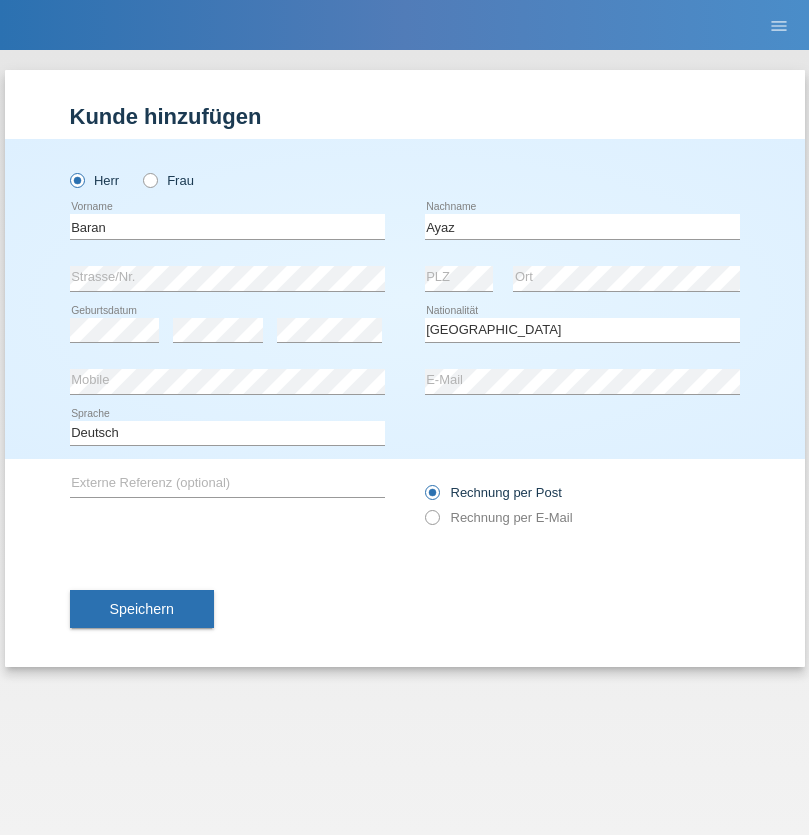 select on "C" 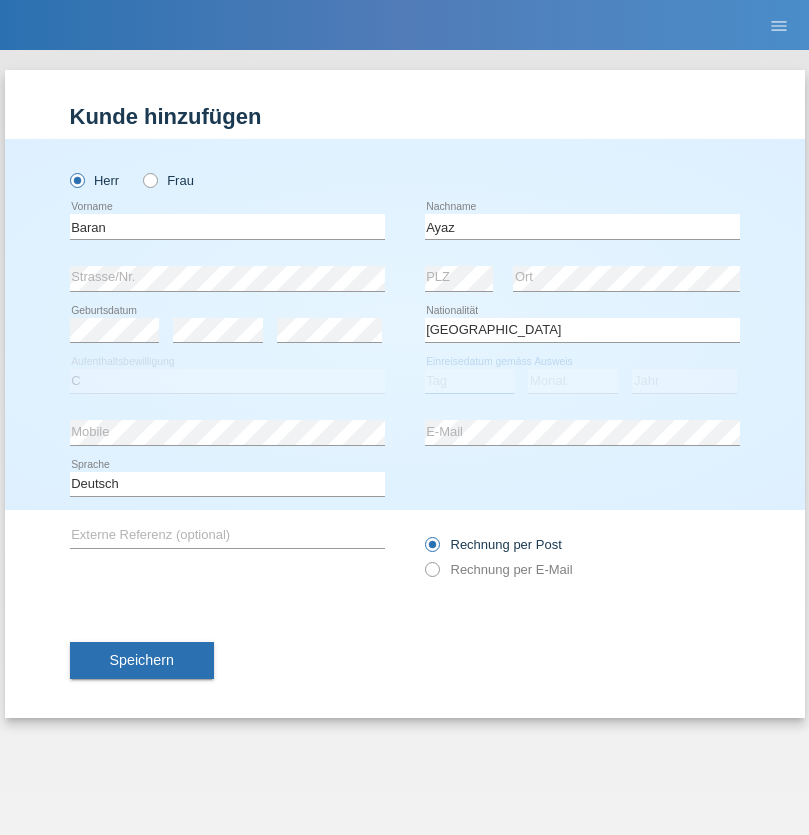 select on "29" 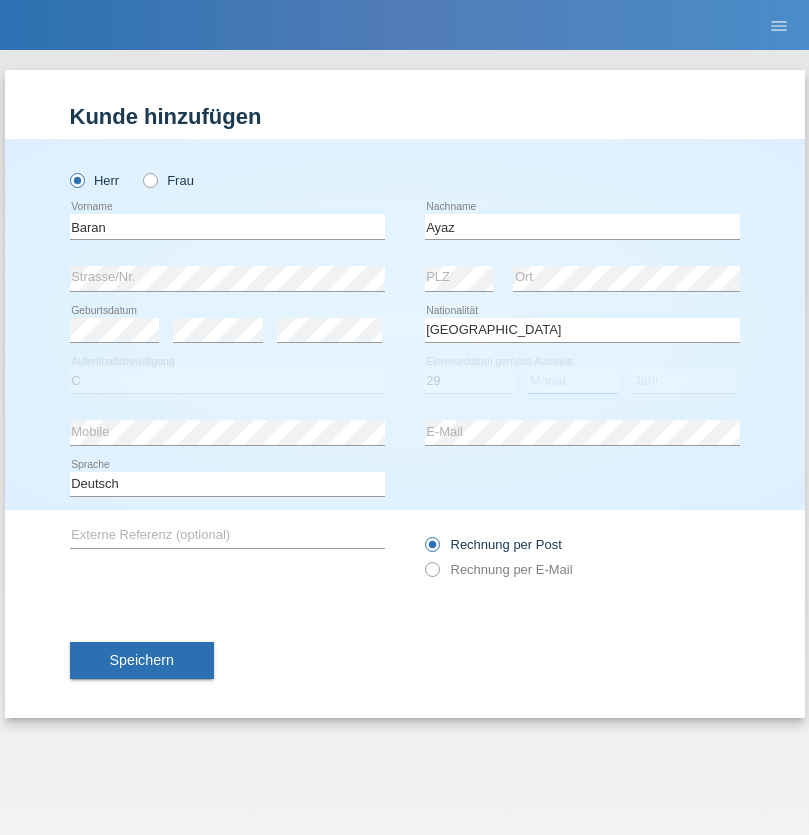 select on "12" 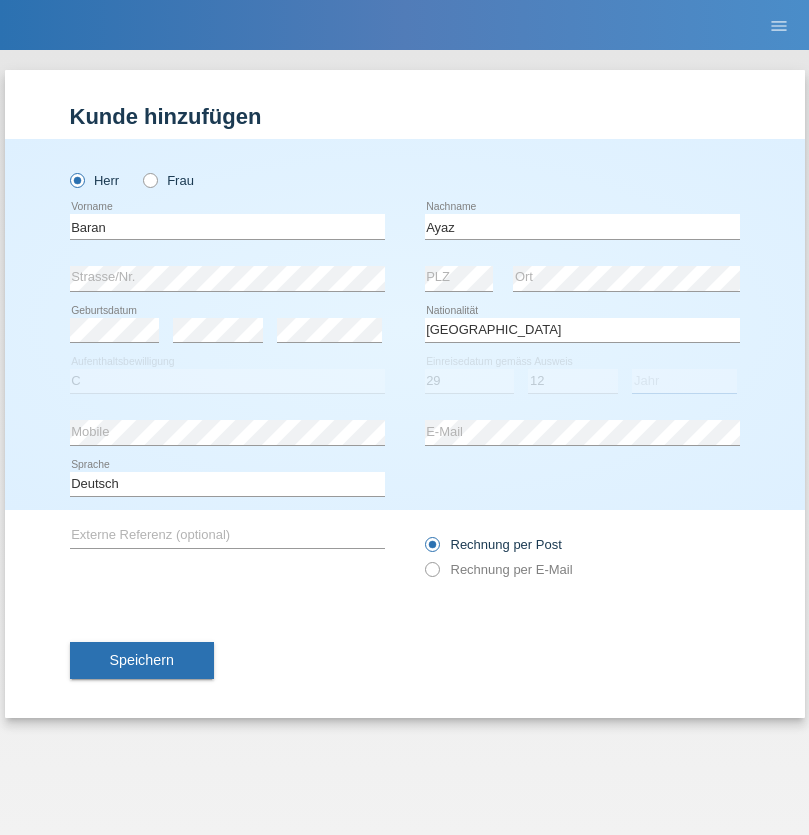 select on "2021" 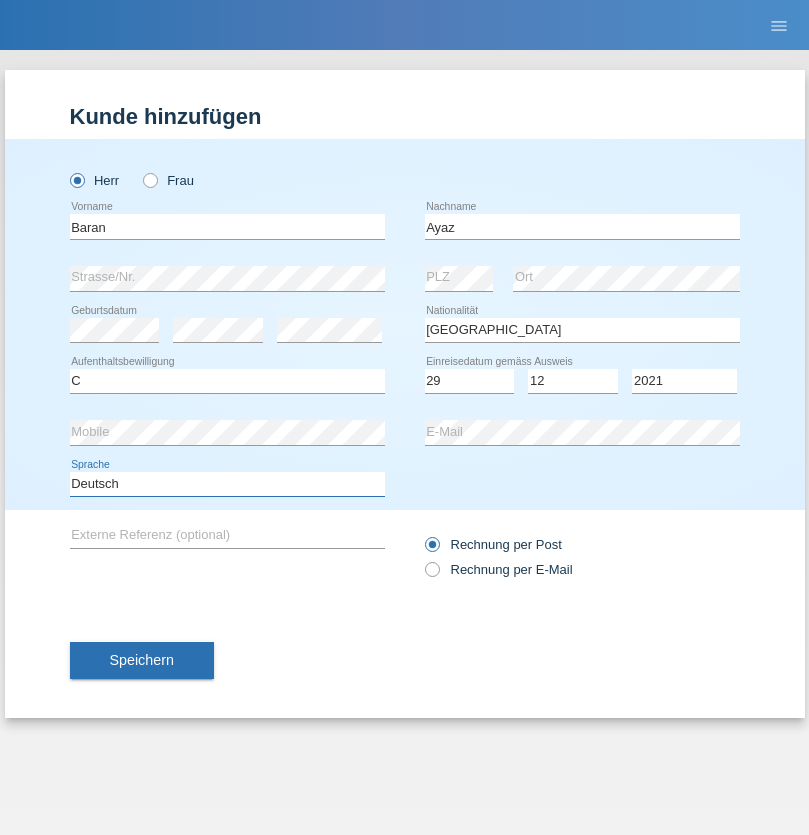 select on "en" 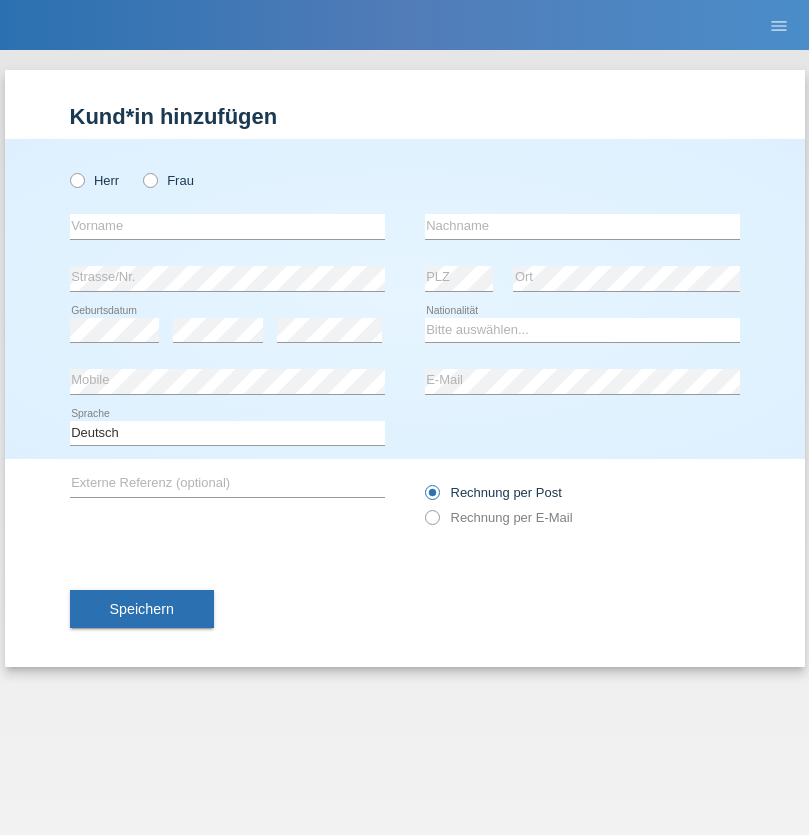 scroll, scrollTop: 0, scrollLeft: 0, axis: both 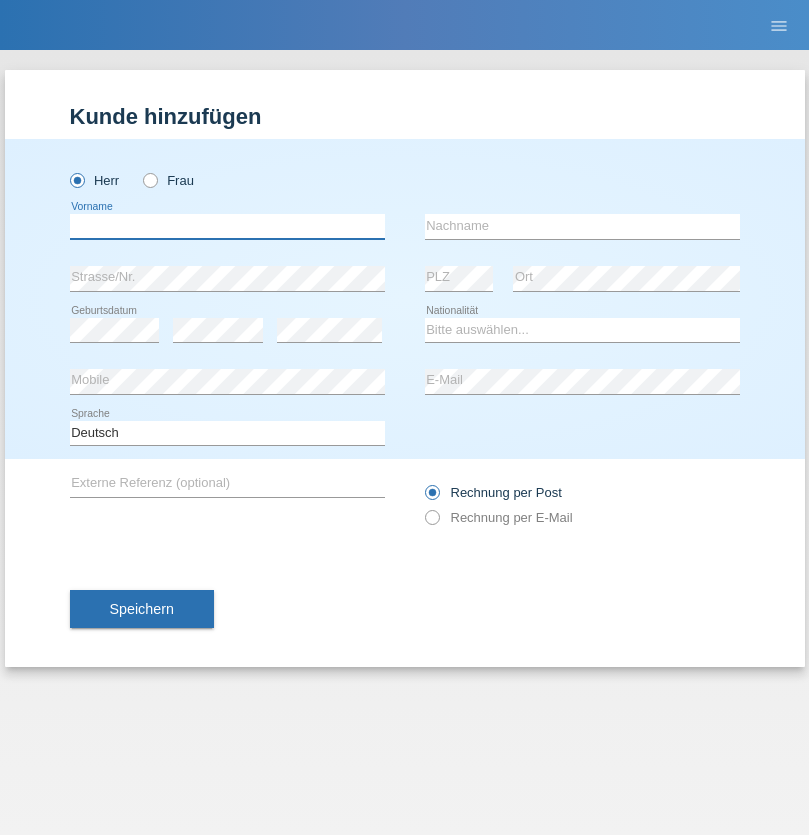click at bounding box center (227, 226) 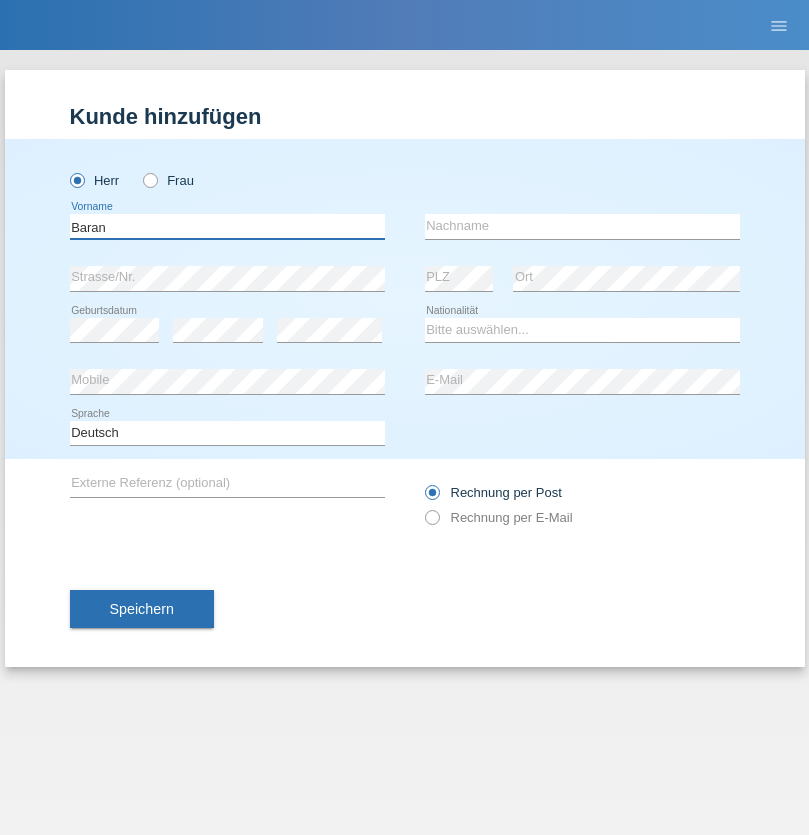 type on "Baran" 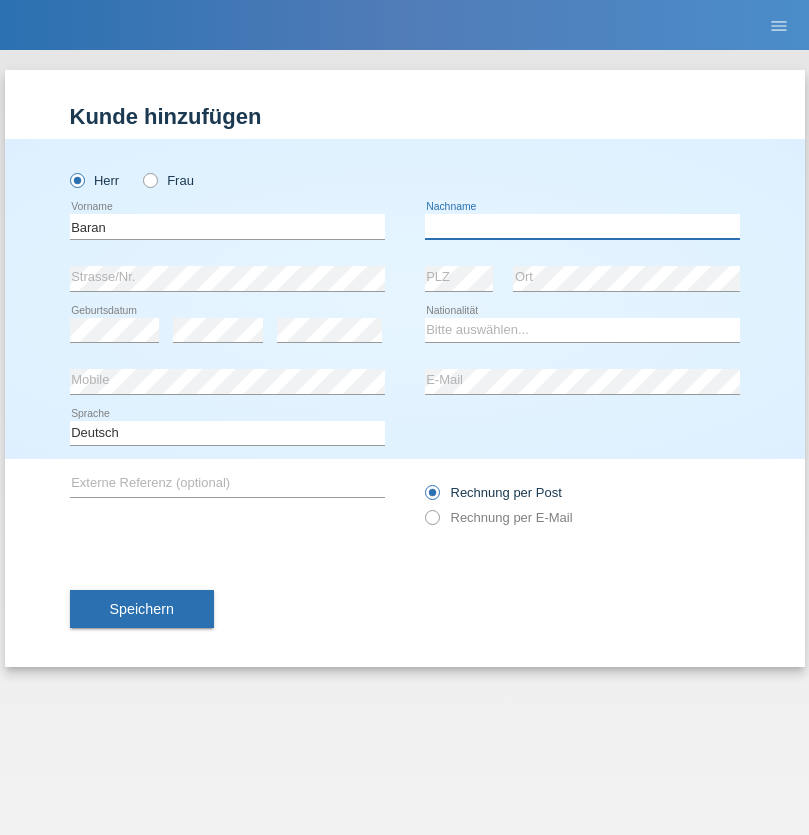 click at bounding box center (582, 226) 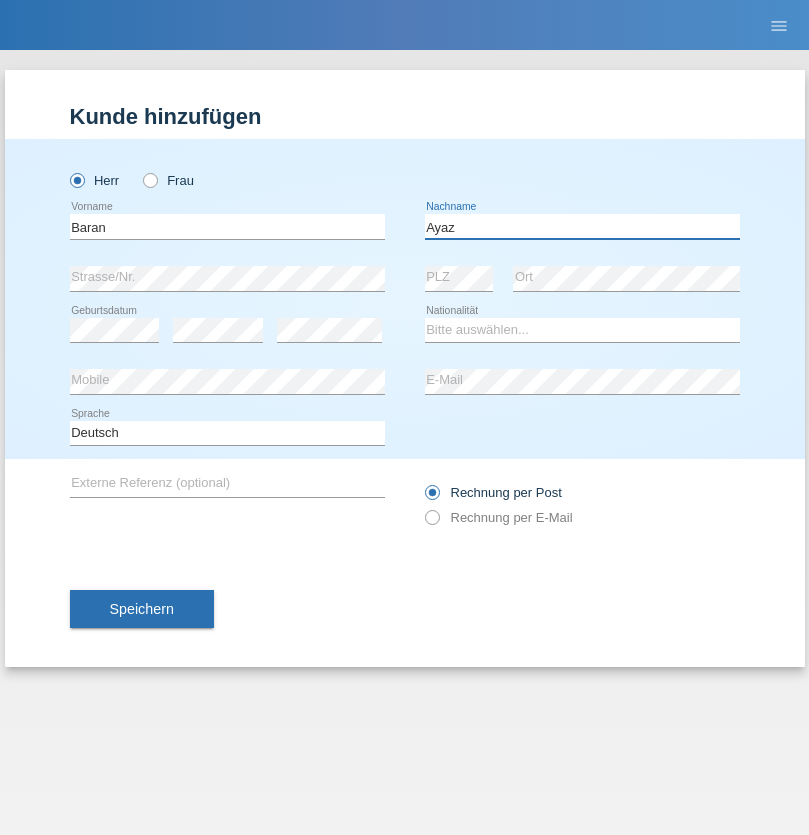 type on "Ayaz" 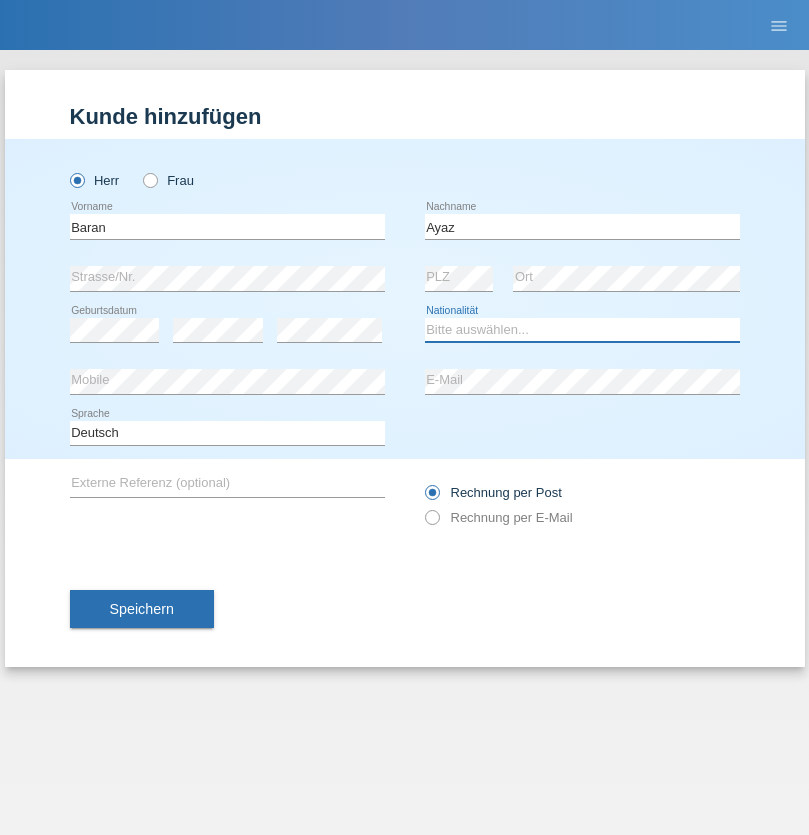 select on "TR" 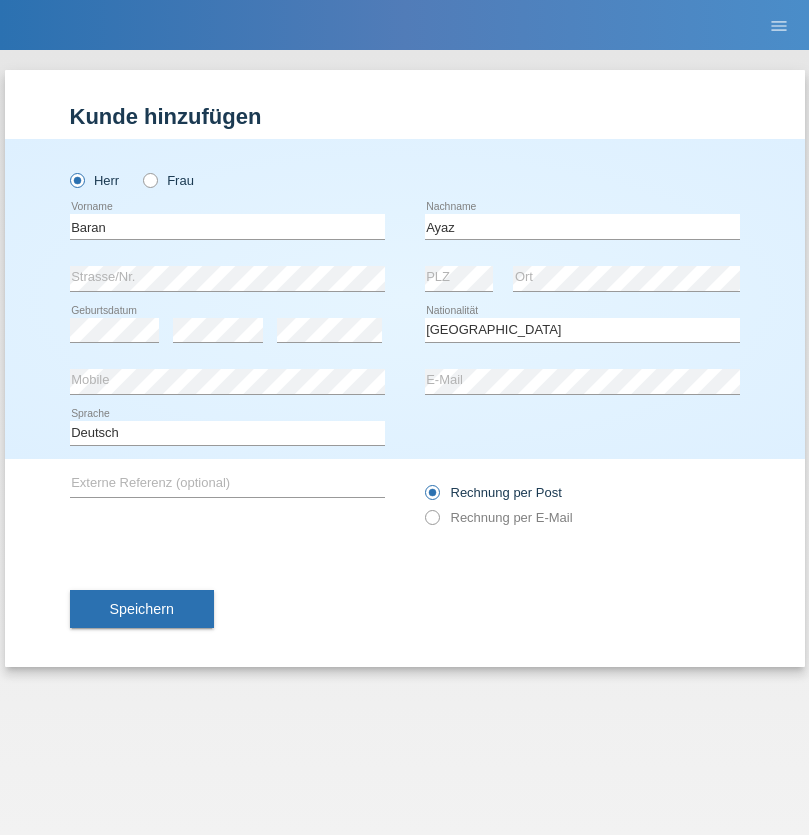 select on "C" 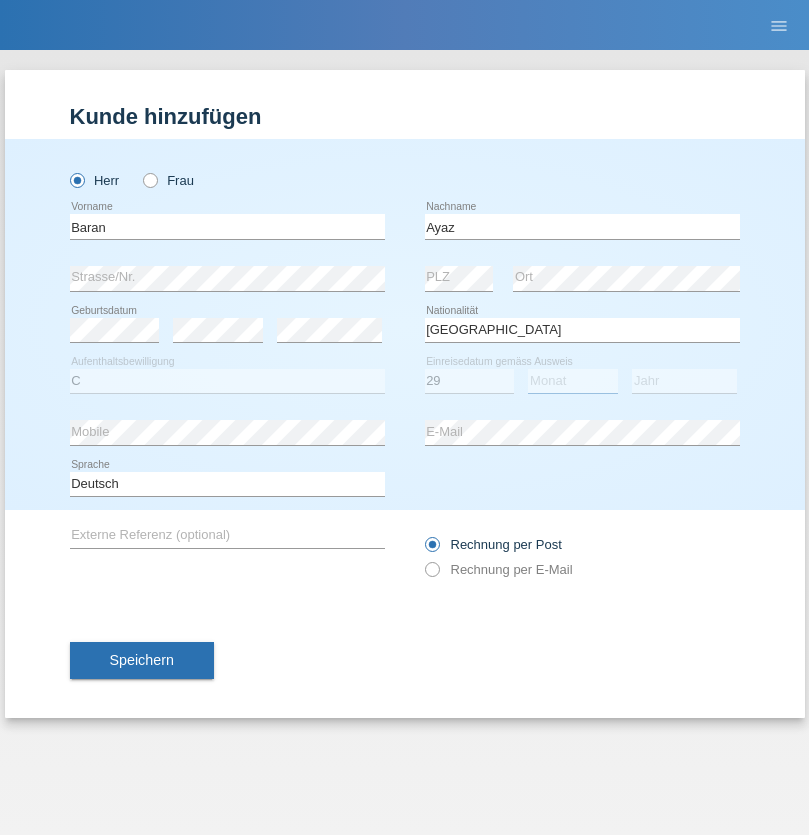 select on "12" 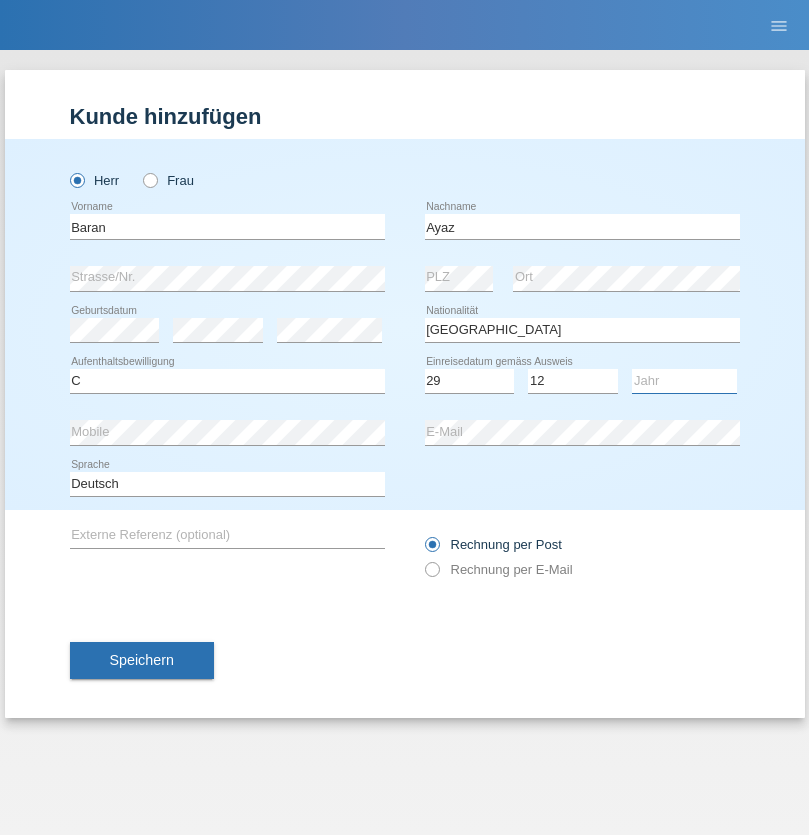 select on "2021" 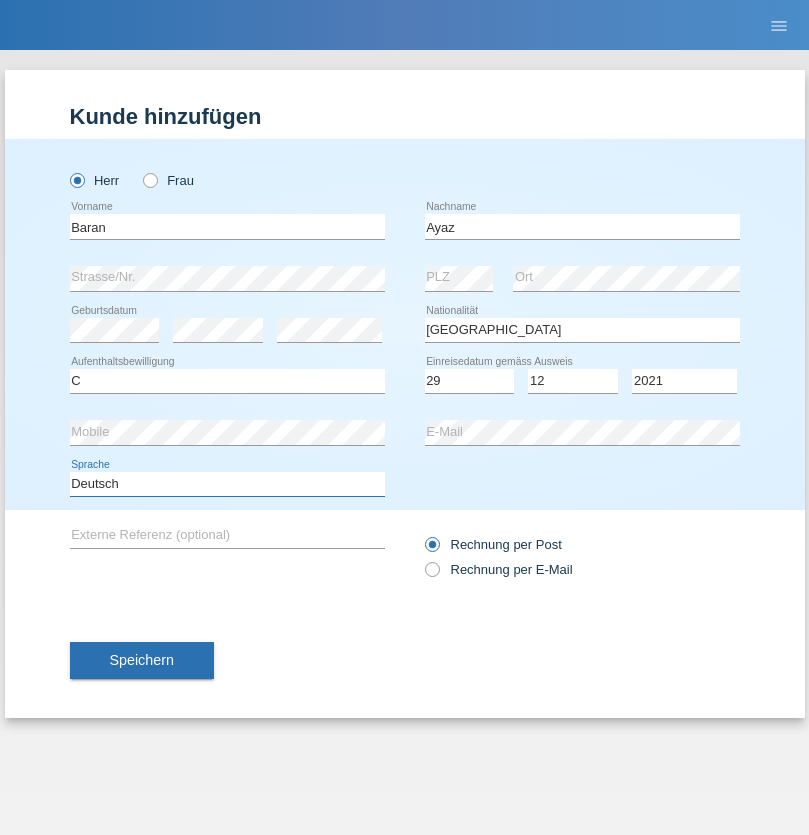 select on "en" 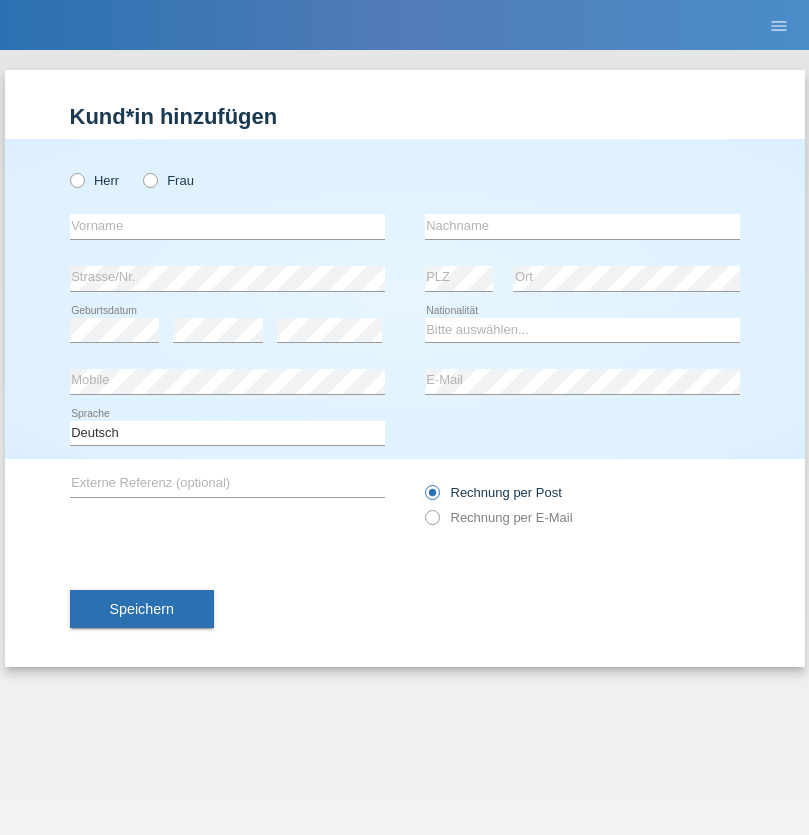 scroll, scrollTop: 0, scrollLeft: 0, axis: both 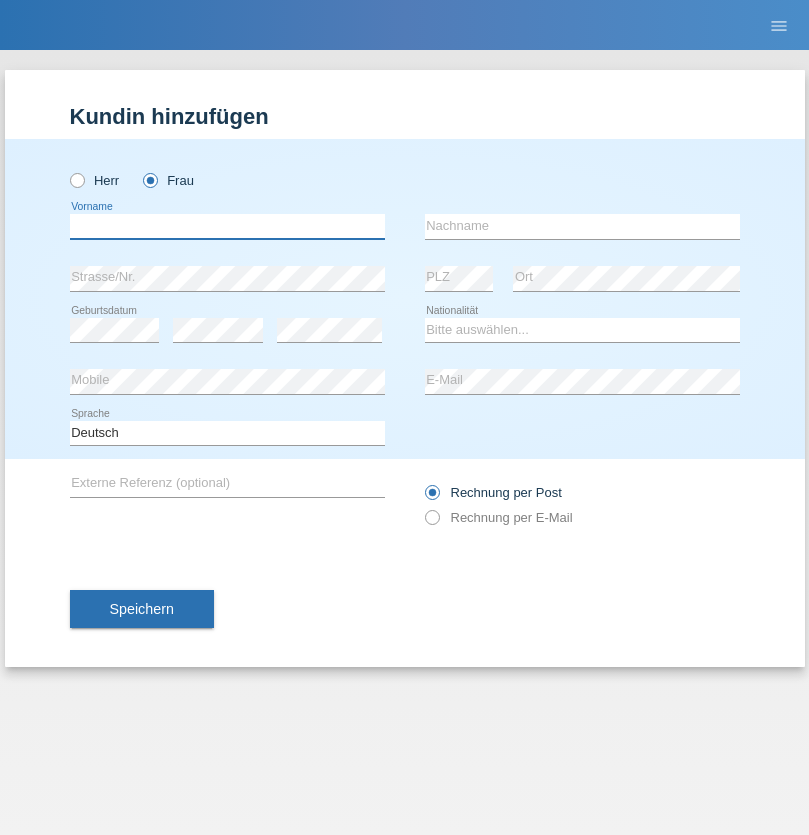 click at bounding box center (227, 226) 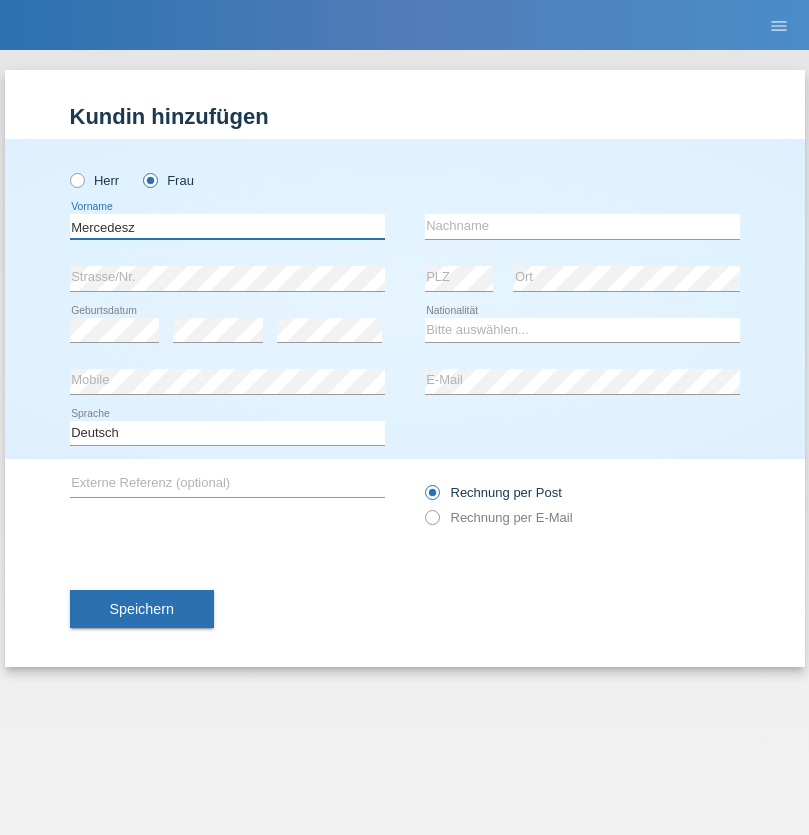 type on "Mercedesz" 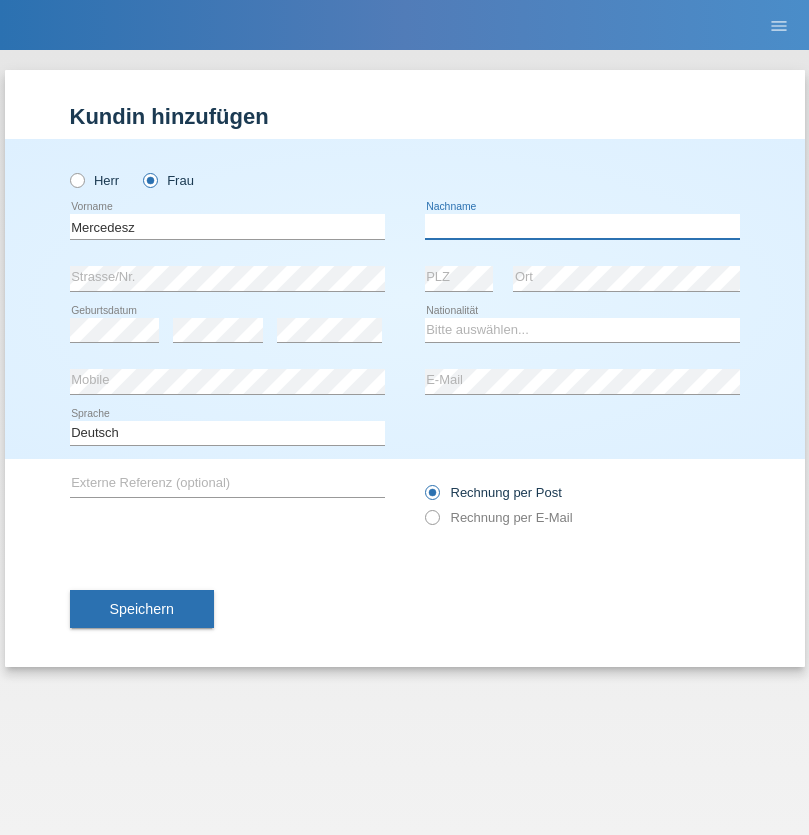 click at bounding box center (582, 226) 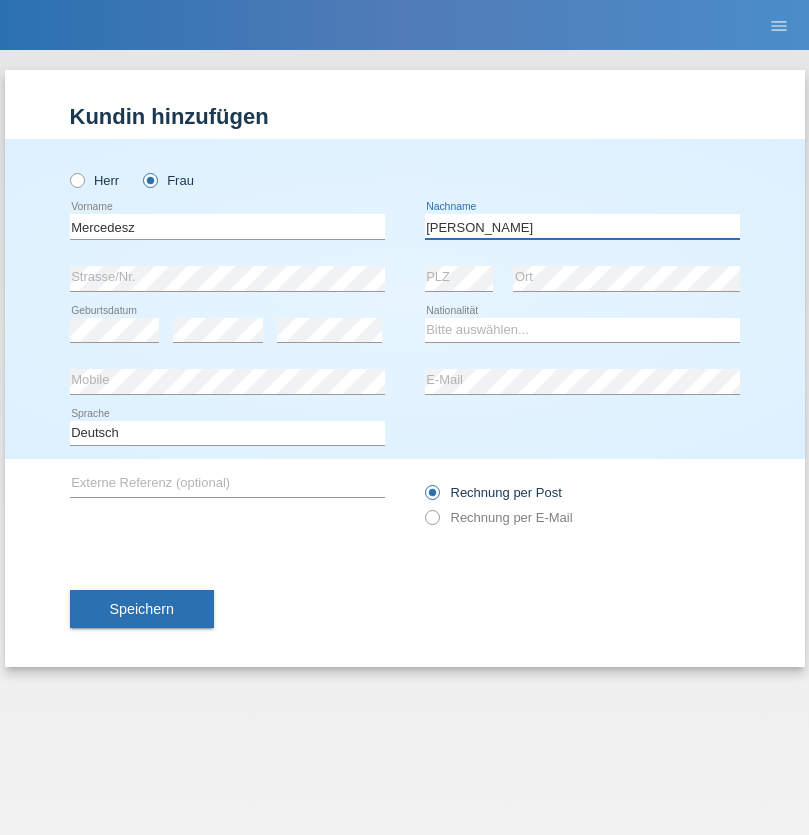 type on "Maria" 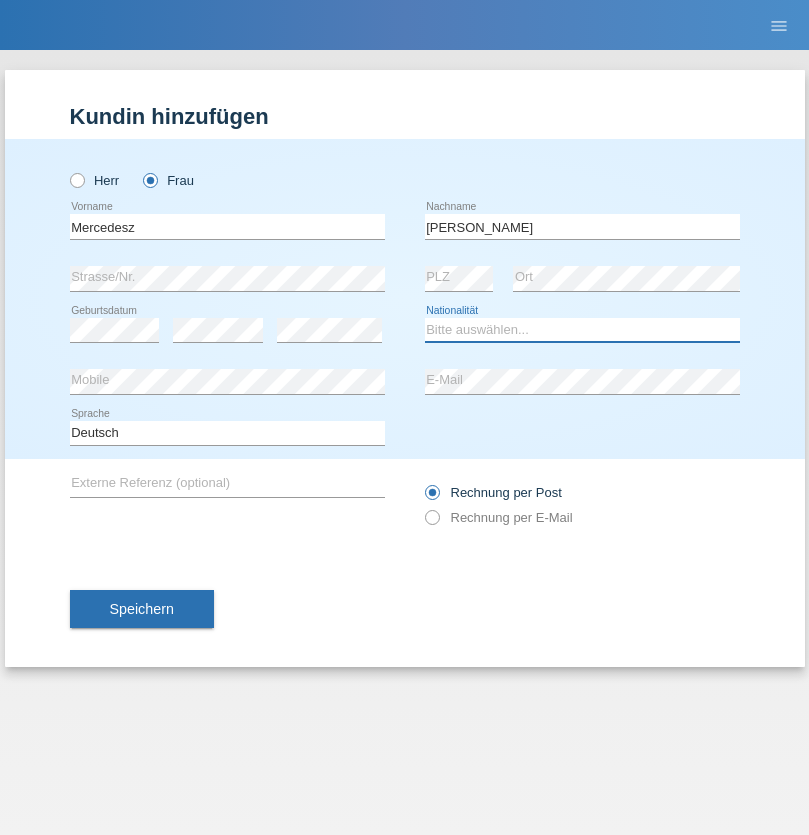 select on "OM" 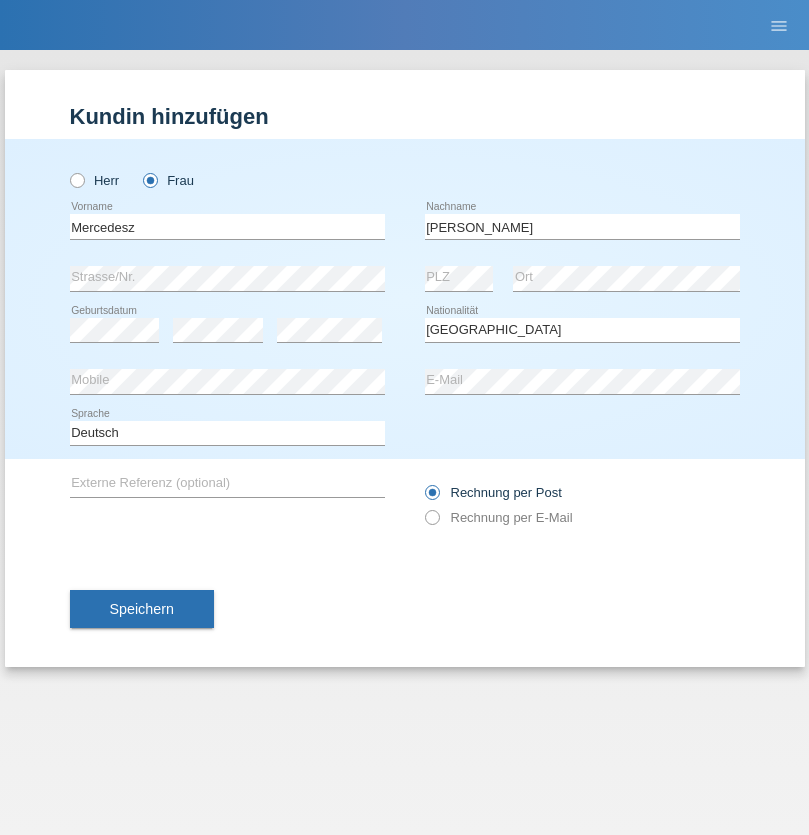 select on "C" 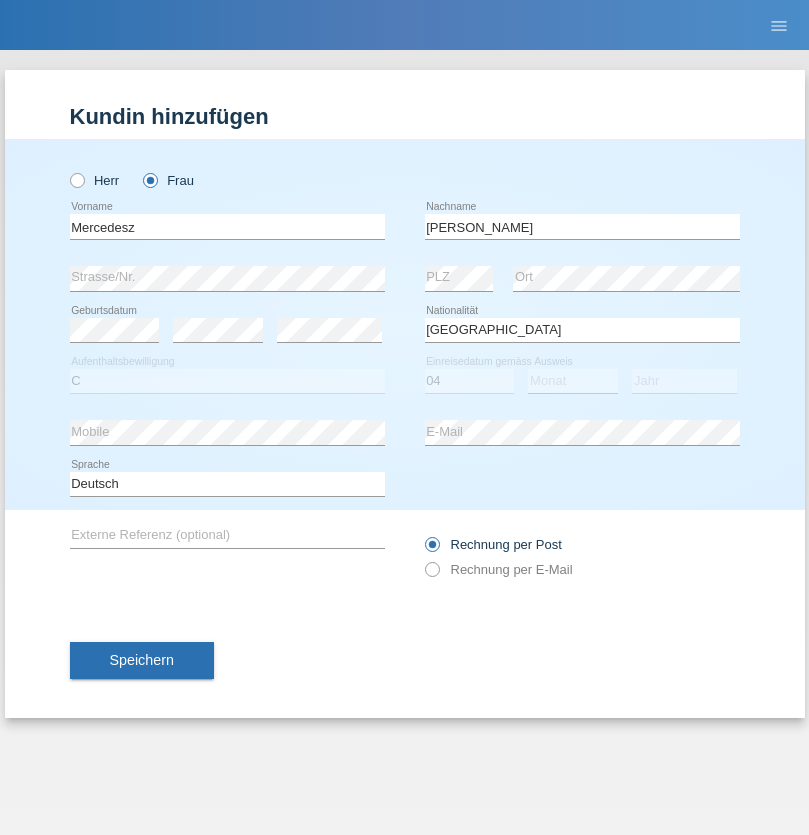 select on "08" 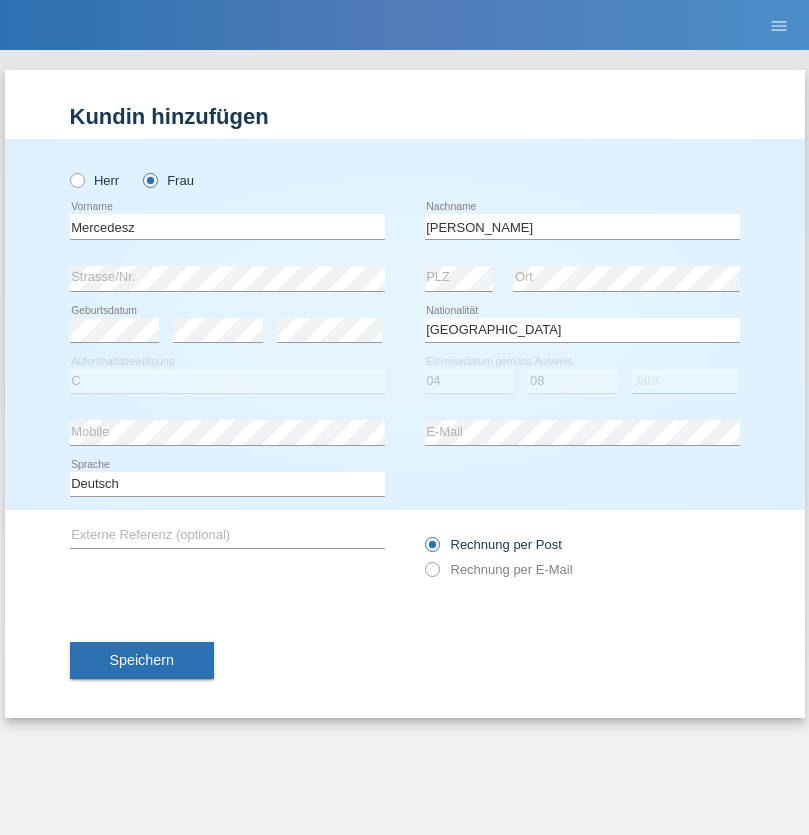 select on "2021" 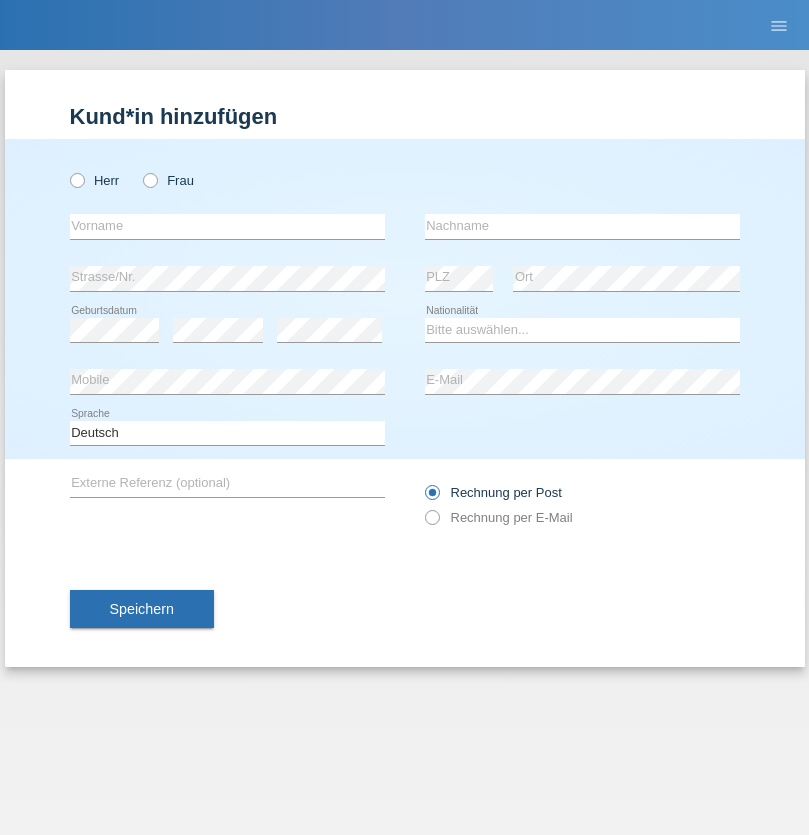 scroll, scrollTop: 0, scrollLeft: 0, axis: both 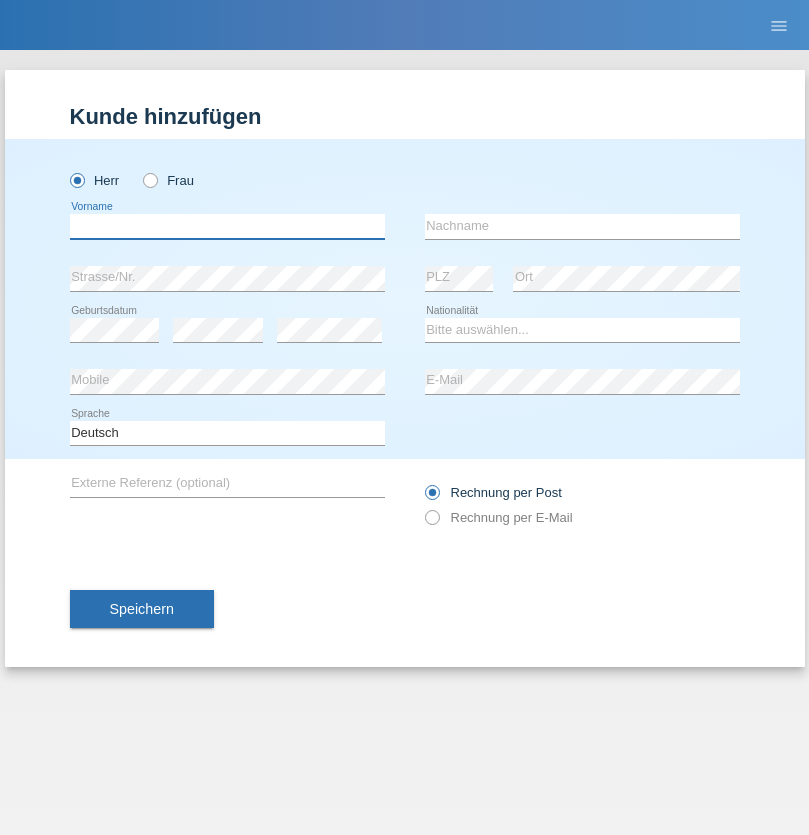 click at bounding box center (227, 226) 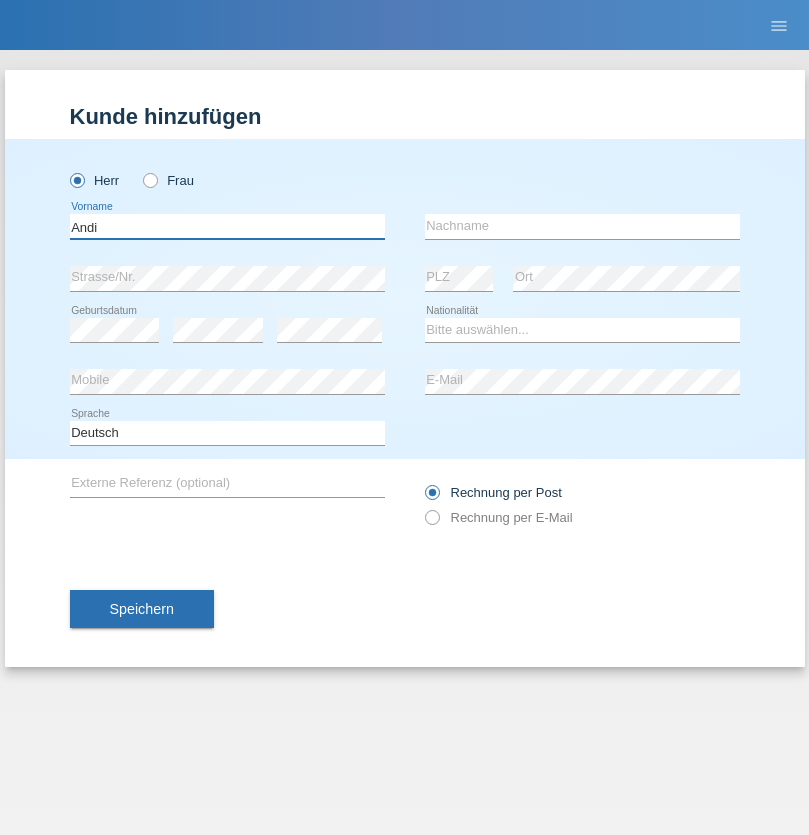 type on "Andi" 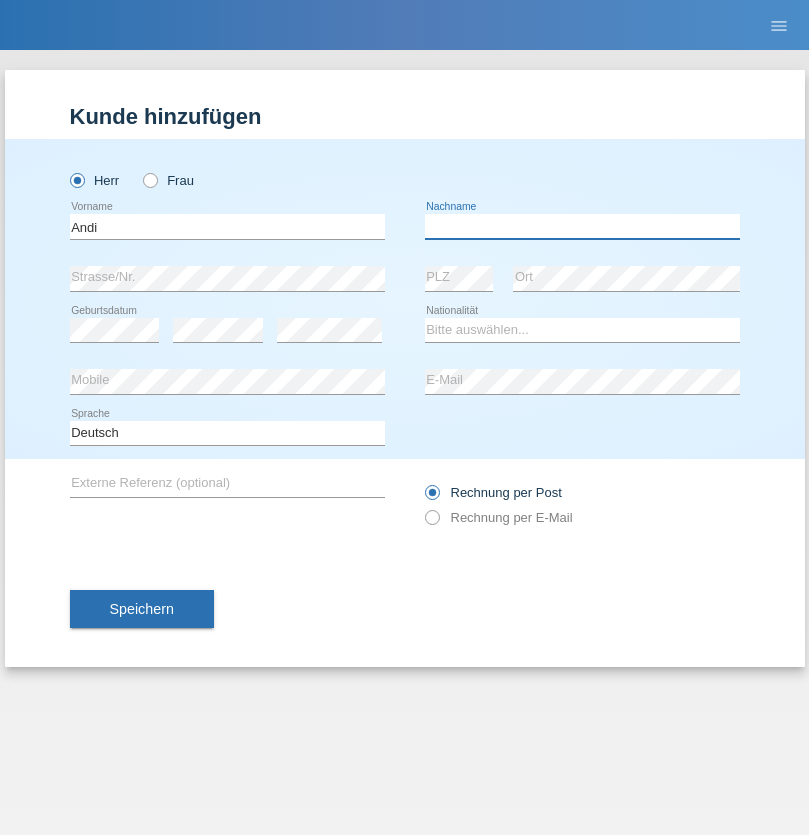 click at bounding box center [582, 226] 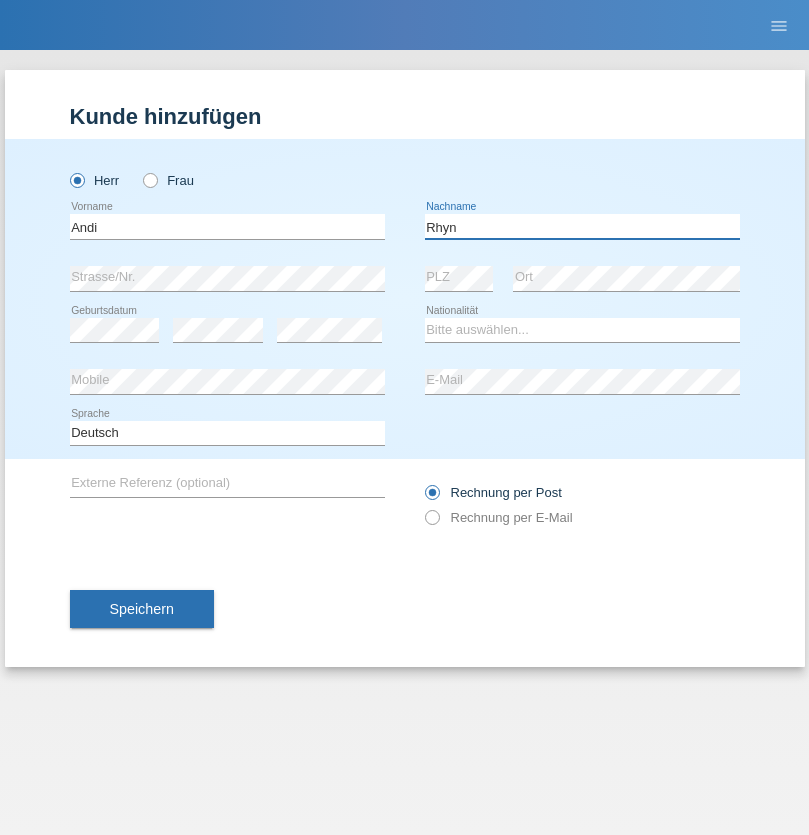 type on "Rhyn" 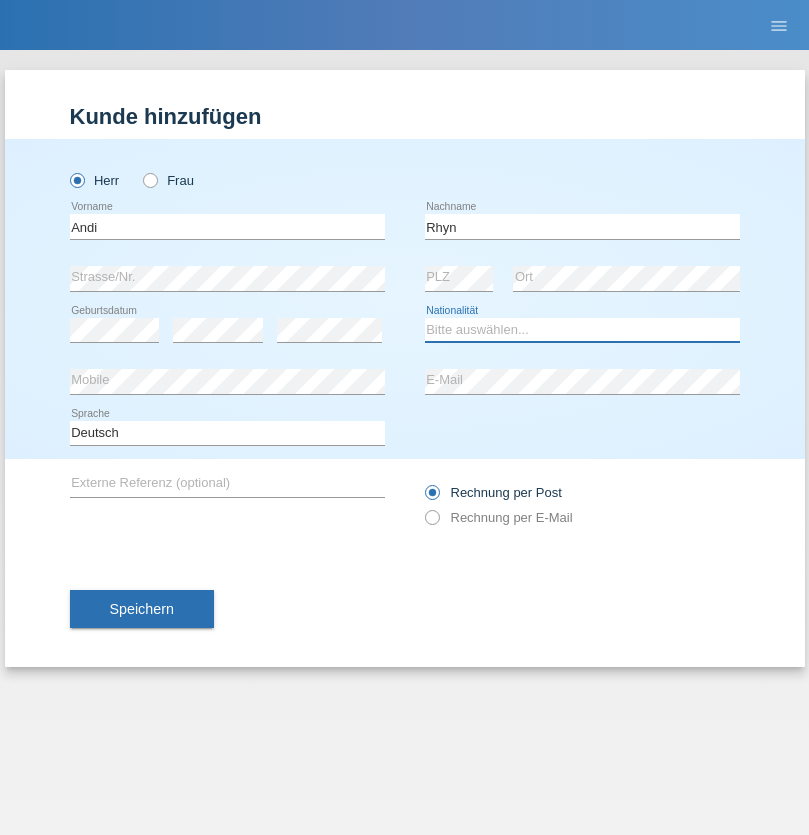 select on "CH" 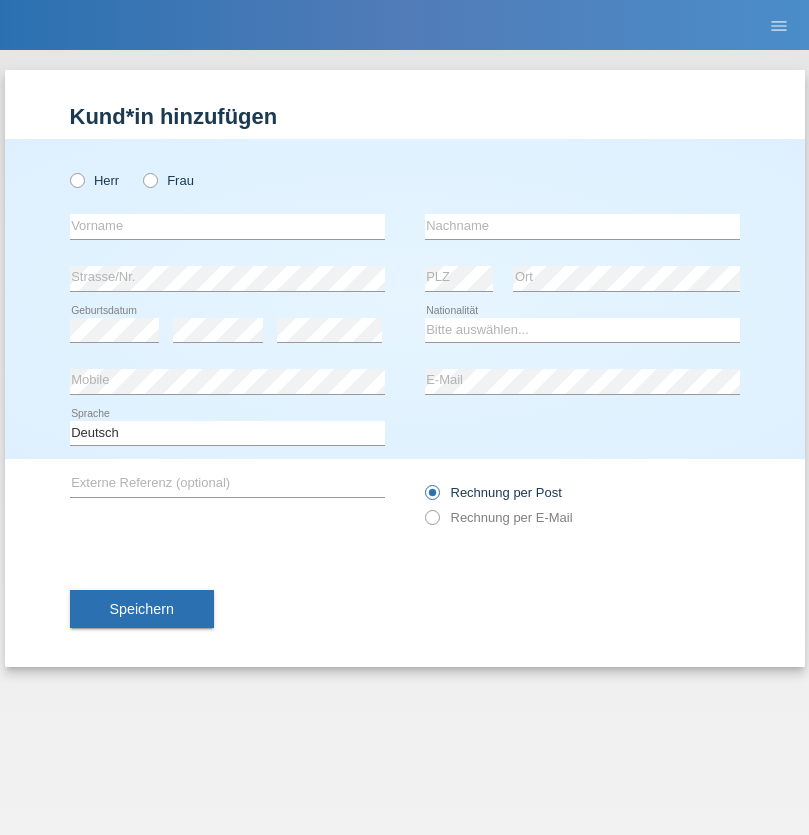 scroll, scrollTop: 0, scrollLeft: 0, axis: both 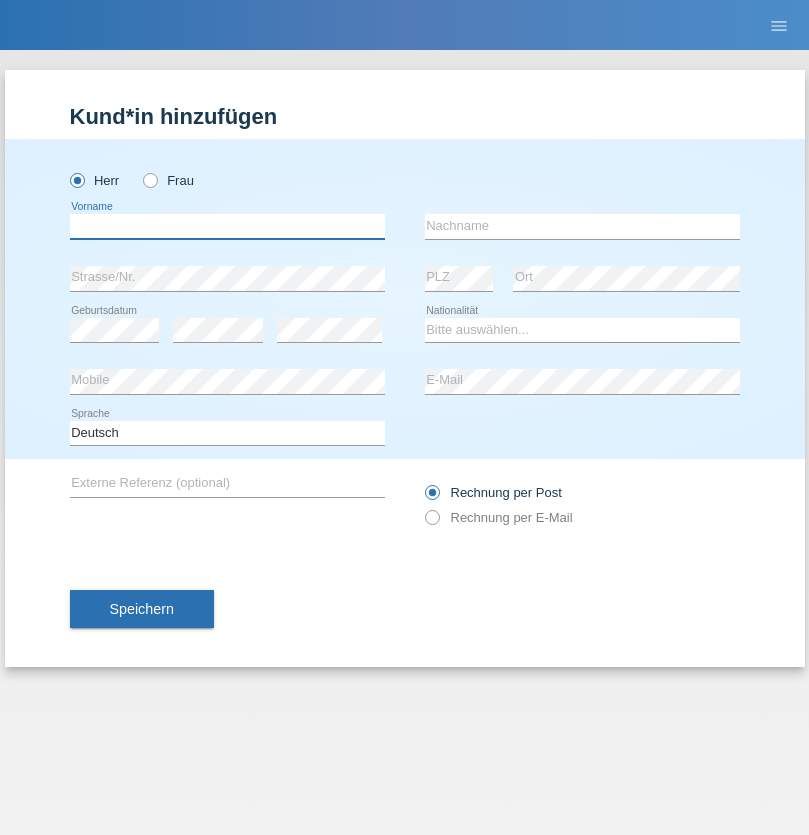 click at bounding box center [227, 226] 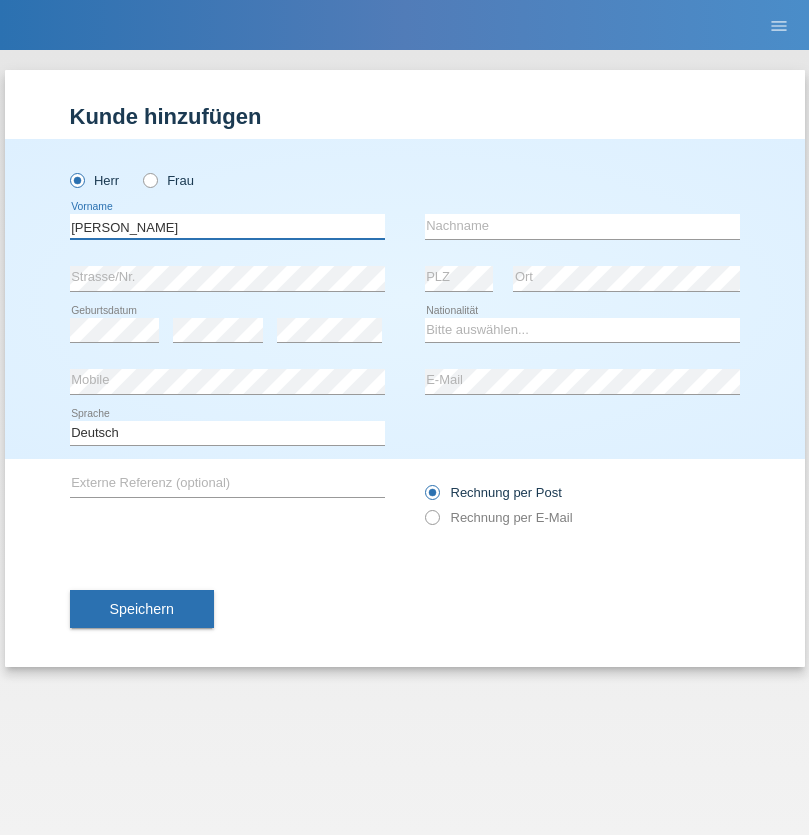 type on "[PERSON_NAME]" 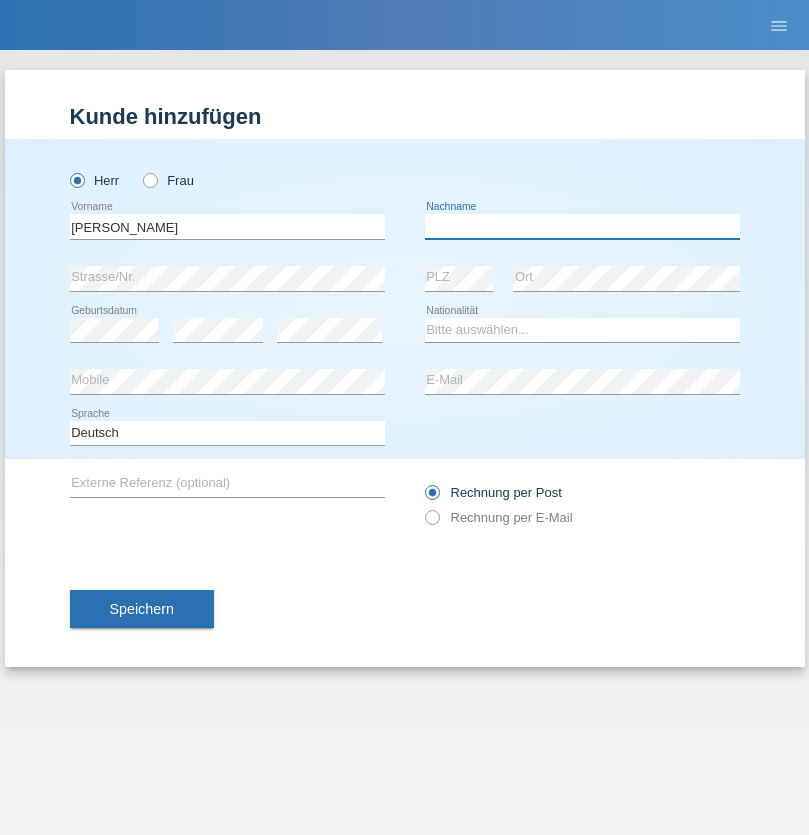 click at bounding box center (582, 226) 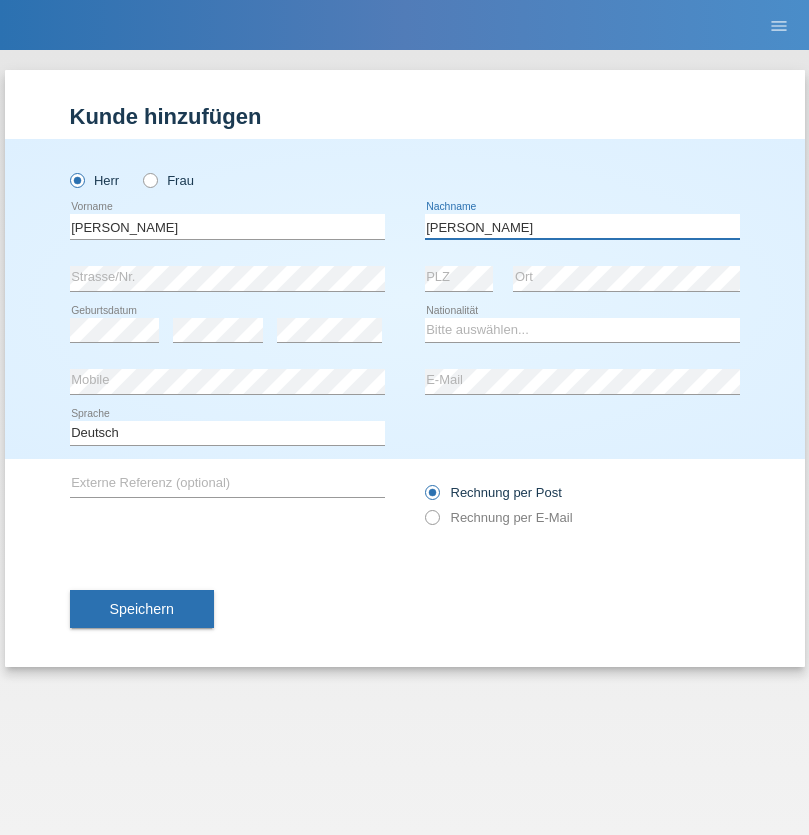 type on "[PERSON_NAME]" 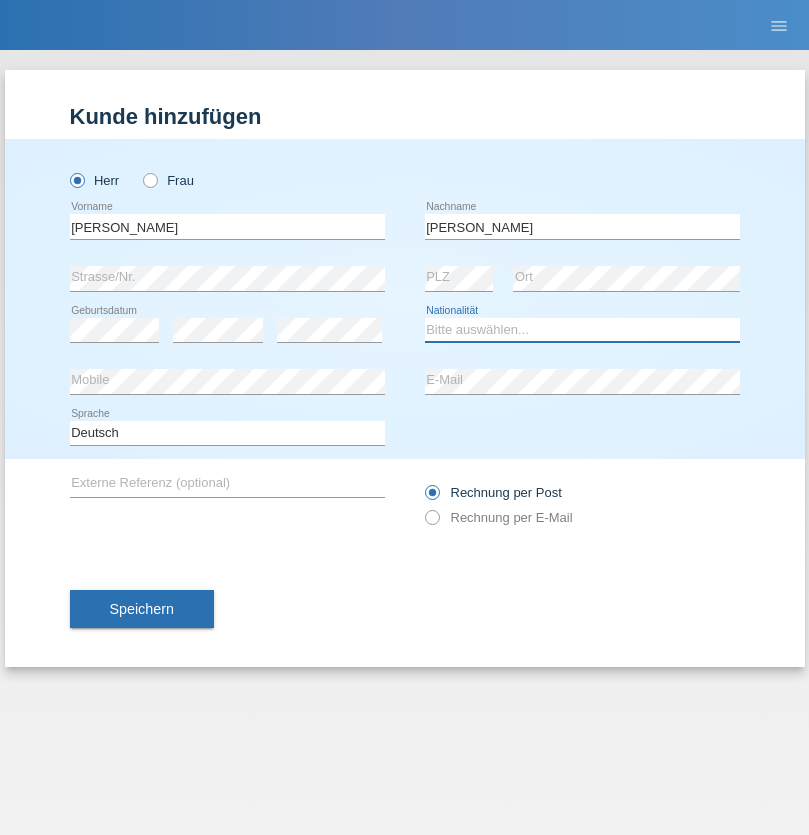 select on "BG" 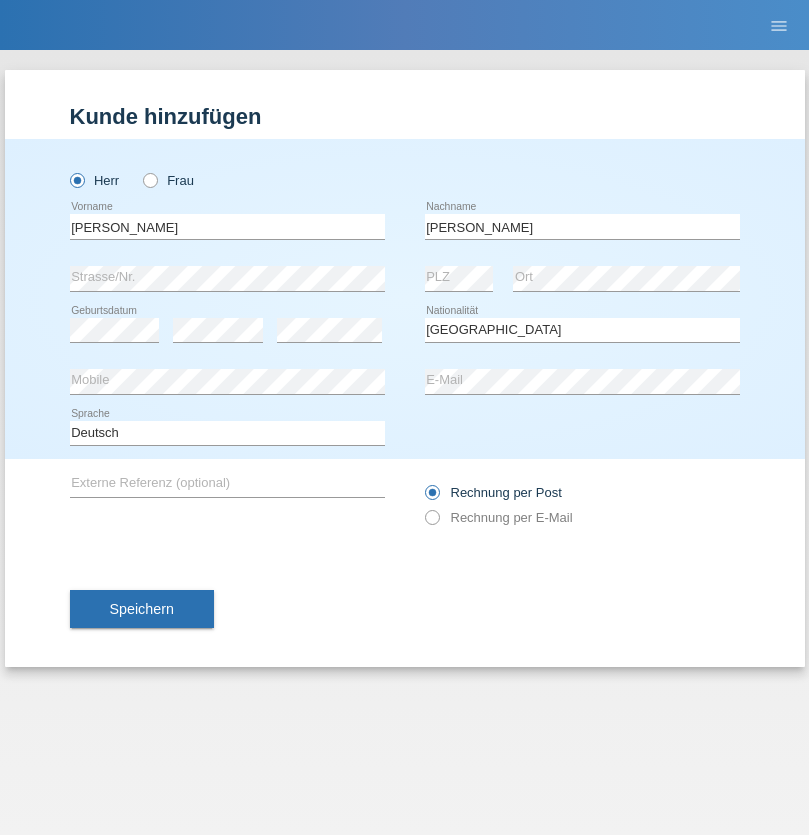 select on "C" 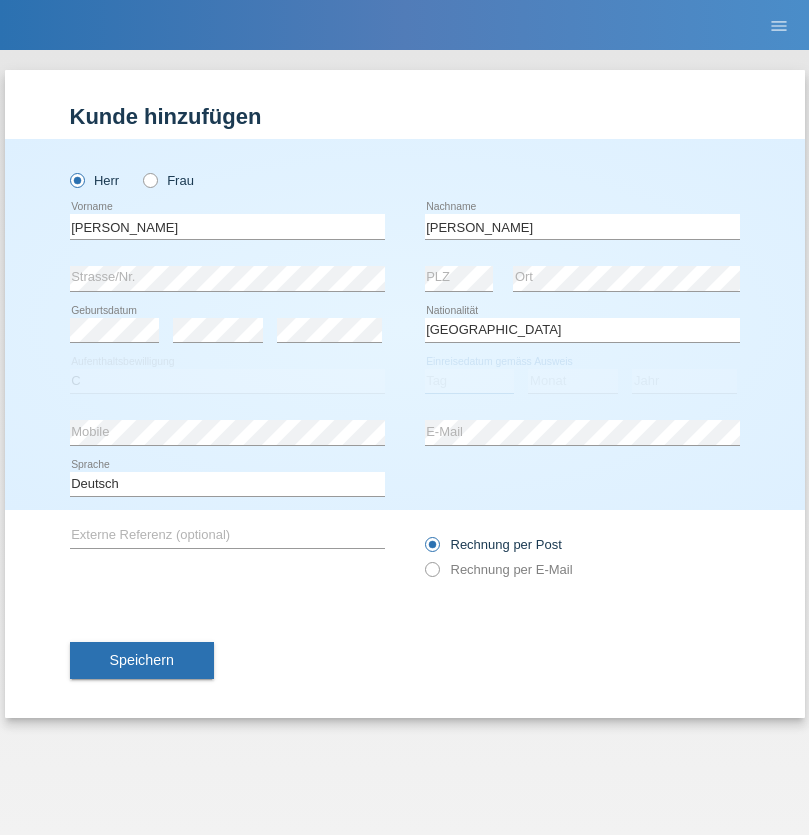 select on "07" 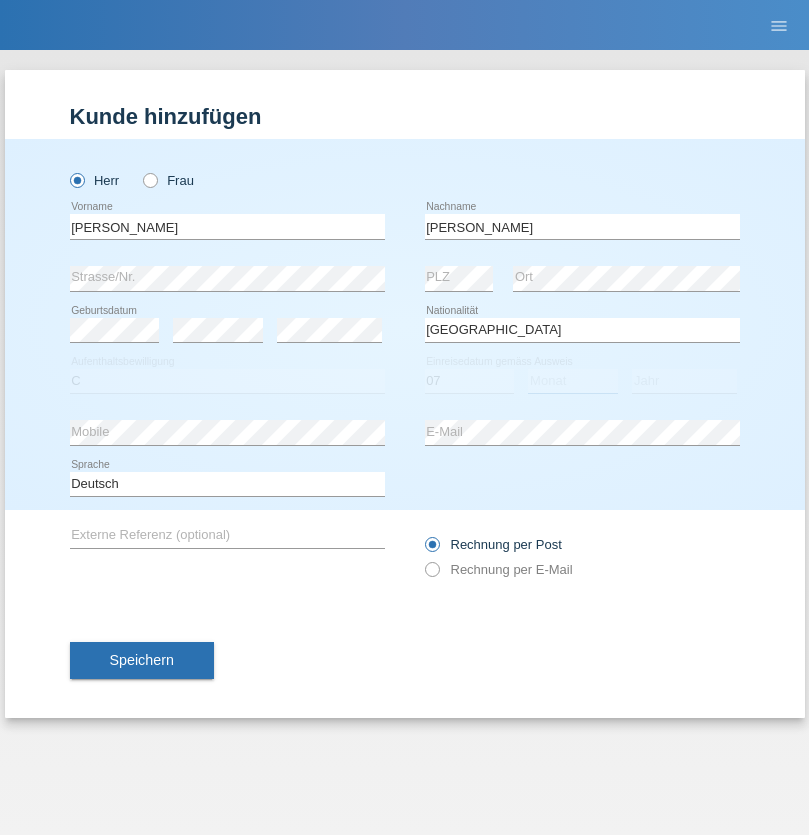 select on "07" 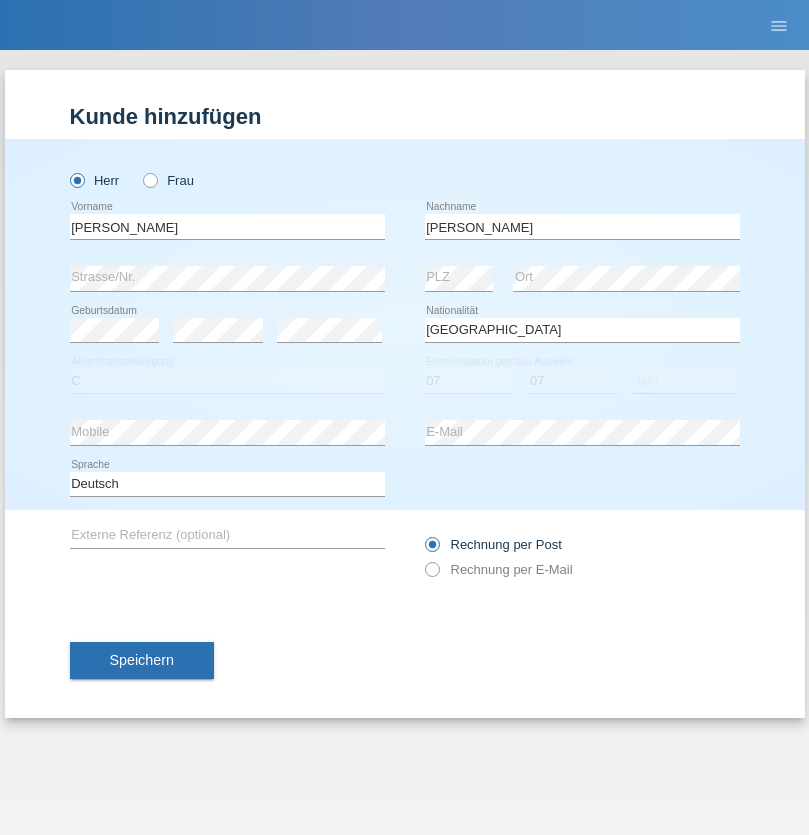 select on "2021" 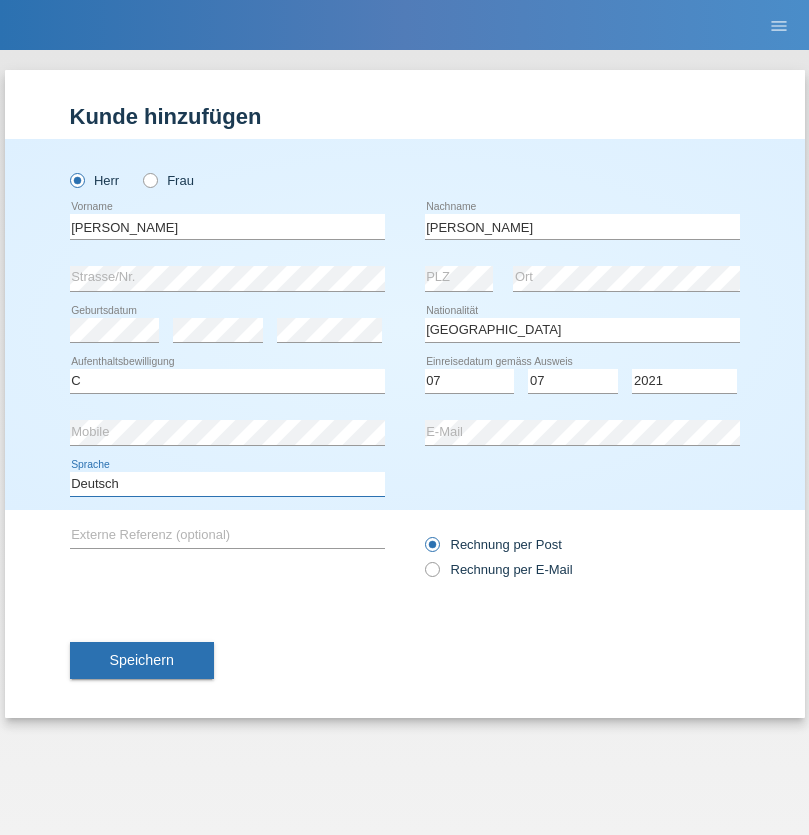 select on "en" 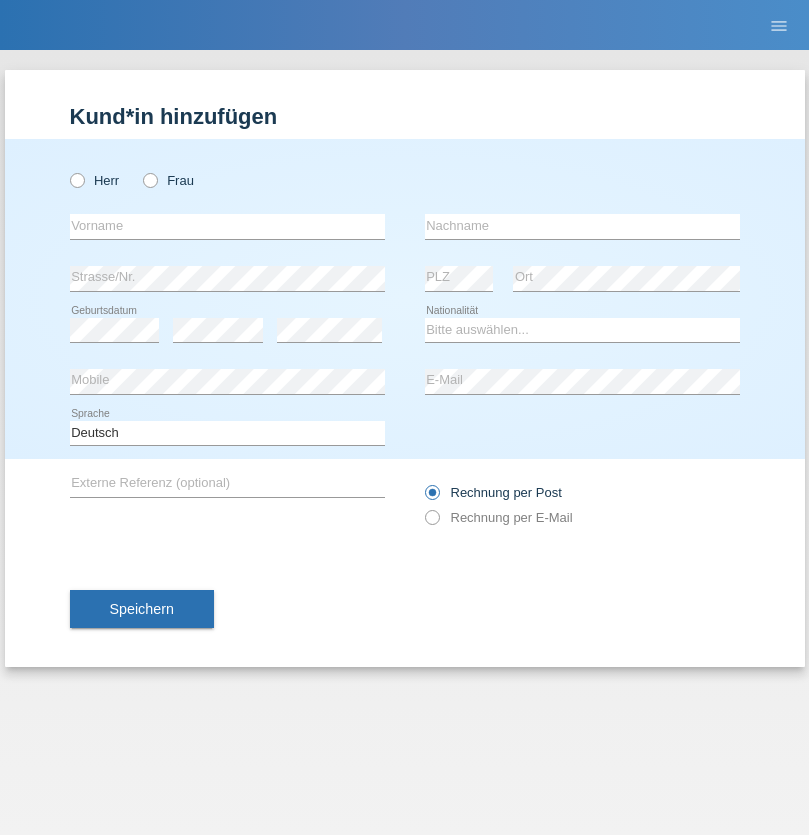 scroll, scrollTop: 0, scrollLeft: 0, axis: both 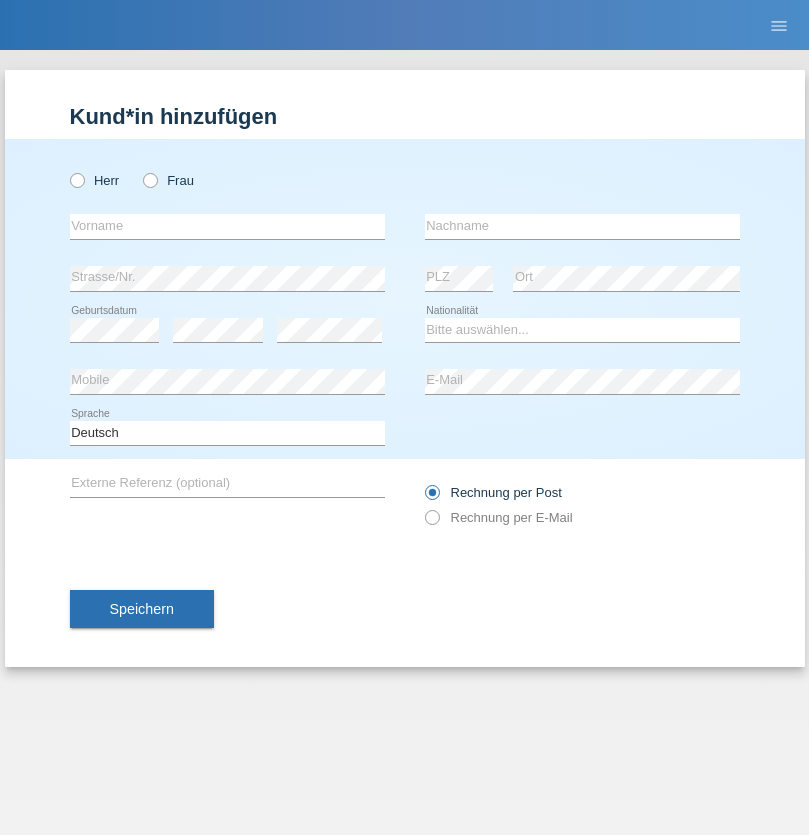 radio on "true" 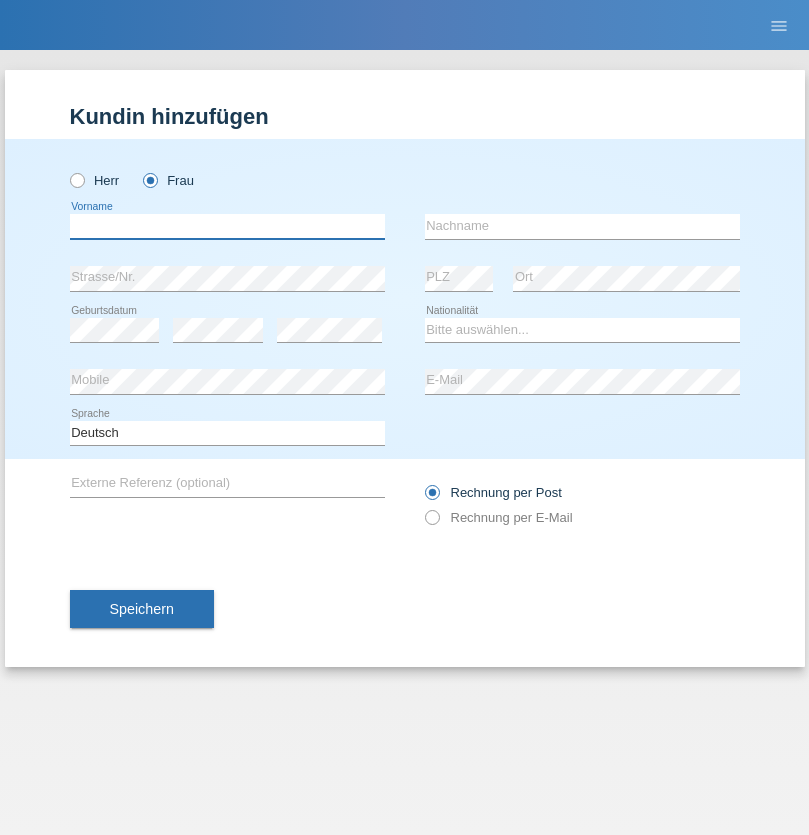 click at bounding box center [227, 226] 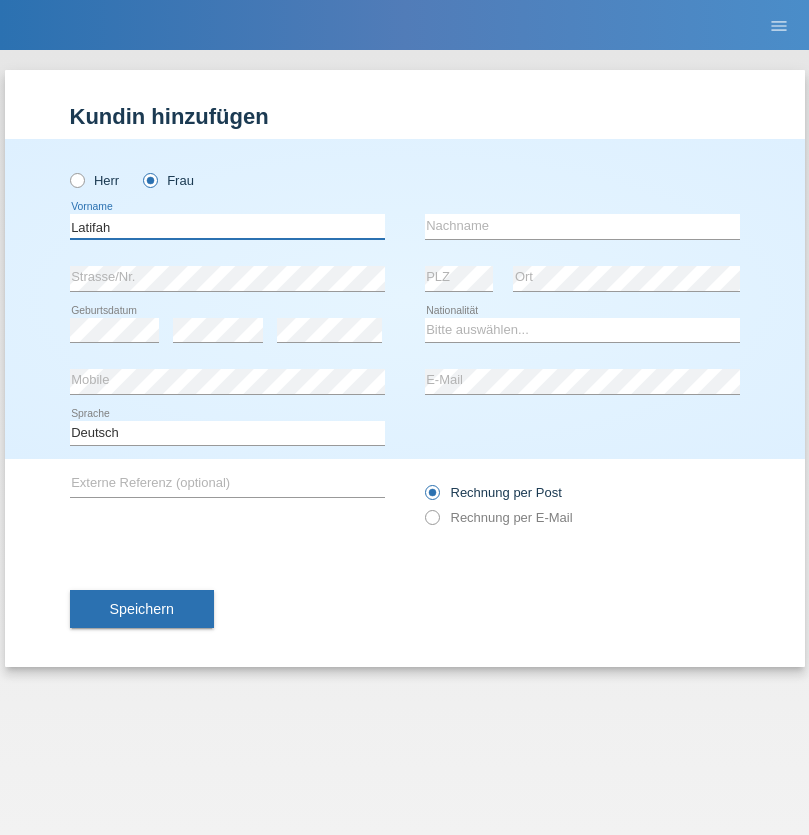 type on "Latifah" 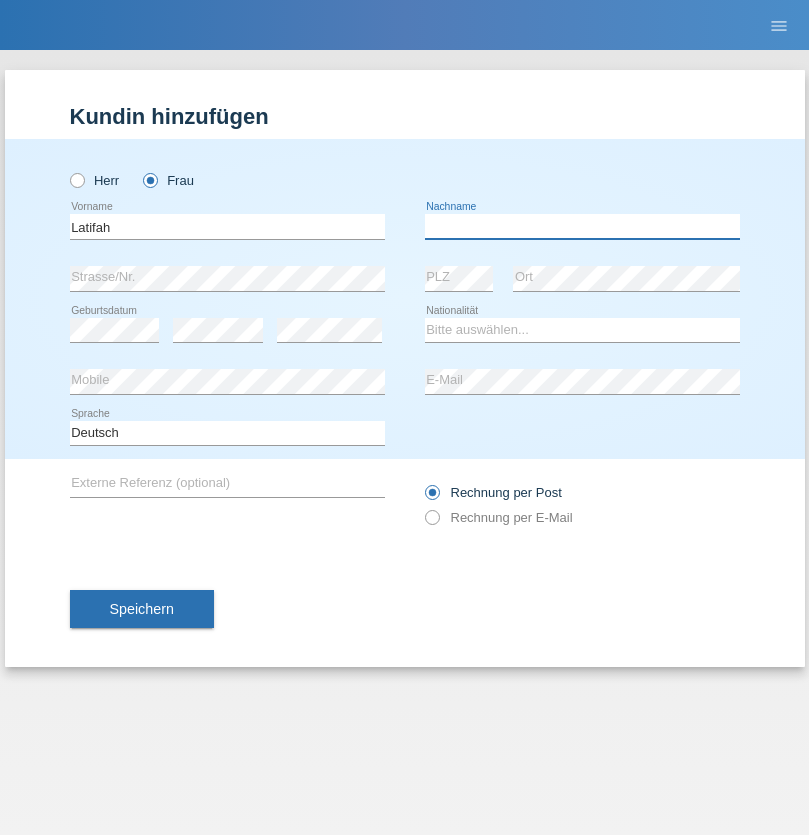 click at bounding box center (582, 226) 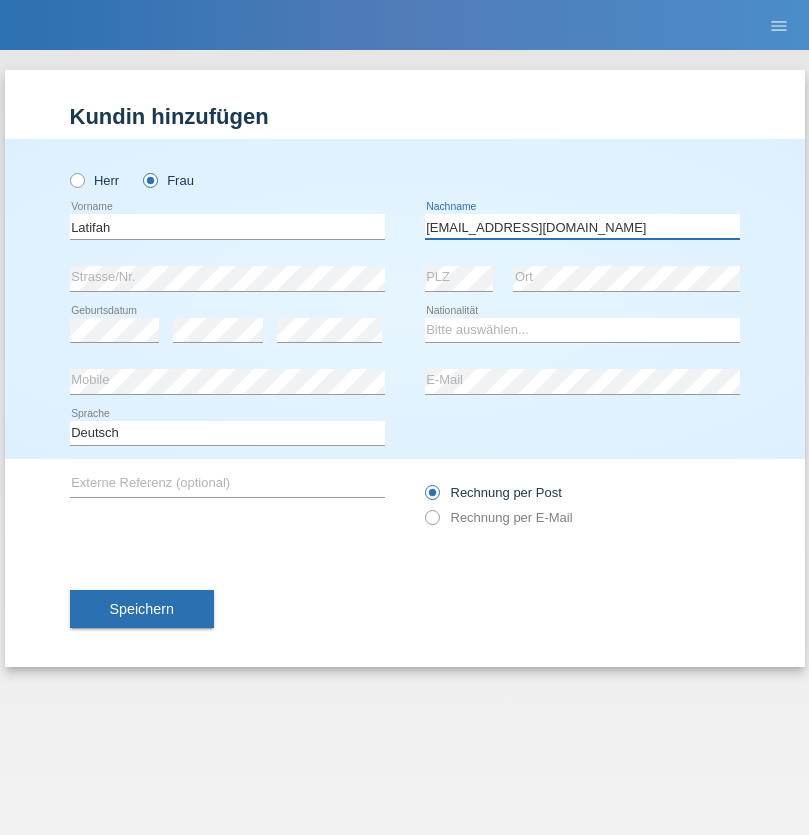 type on "[EMAIL_ADDRESS][DOMAIN_NAME]" 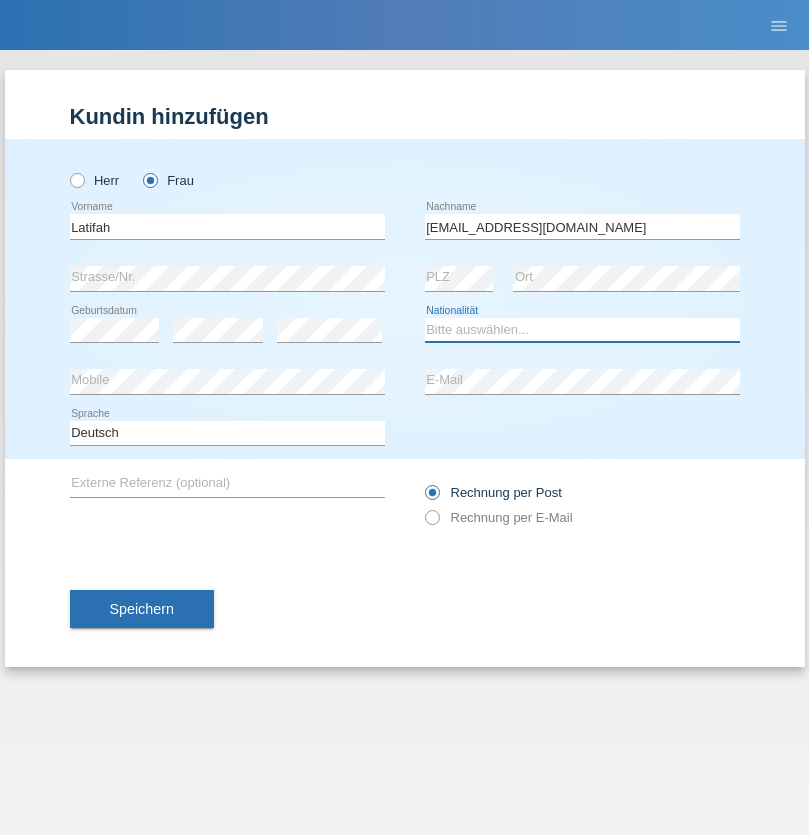 select on "TR" 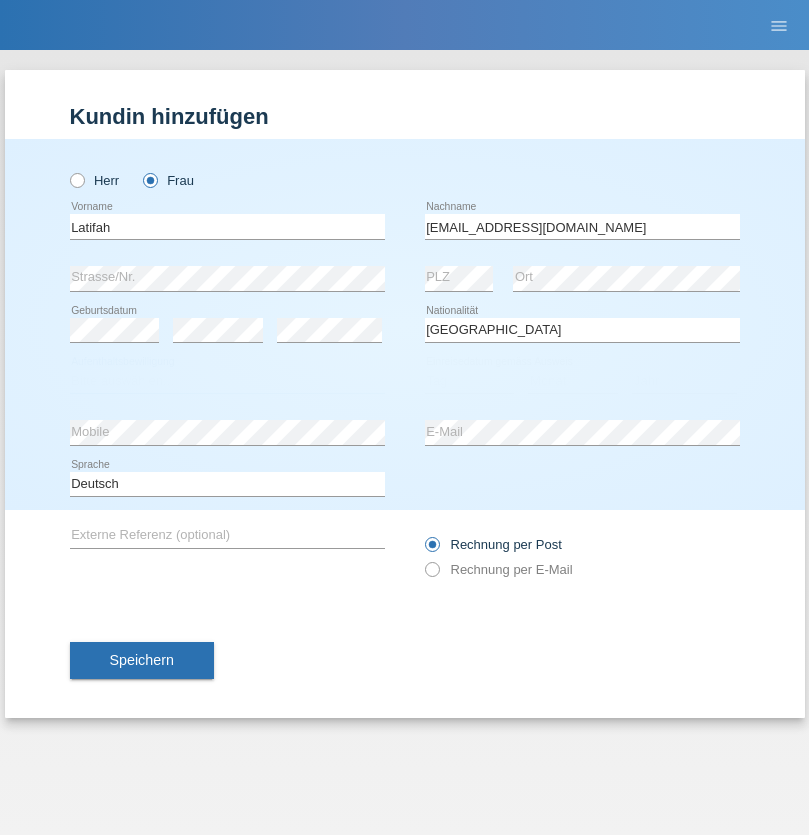 select on "C" 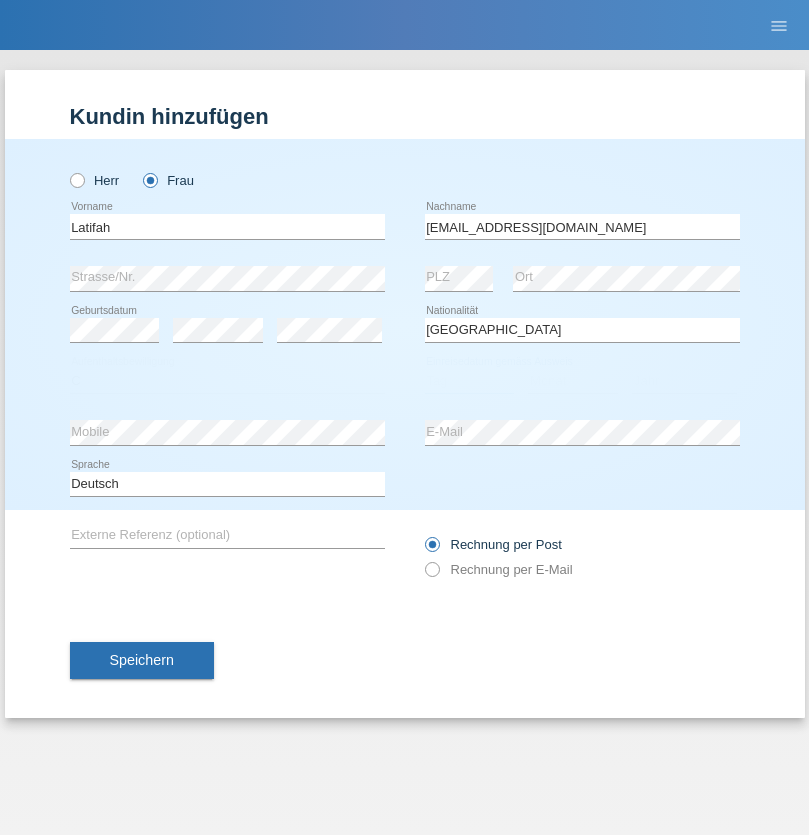 select on "17" 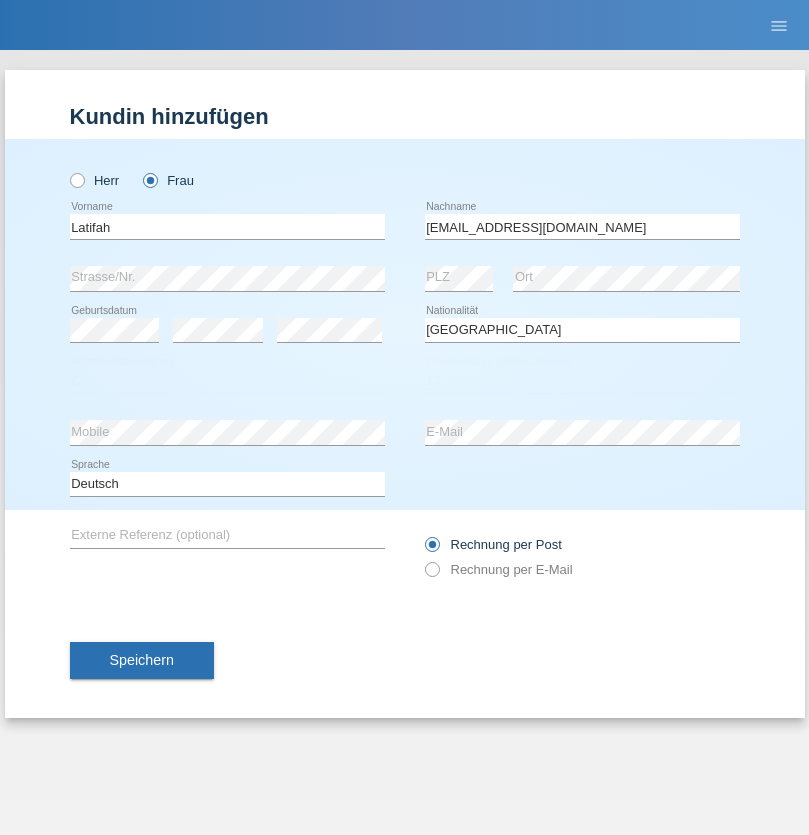select on "04" 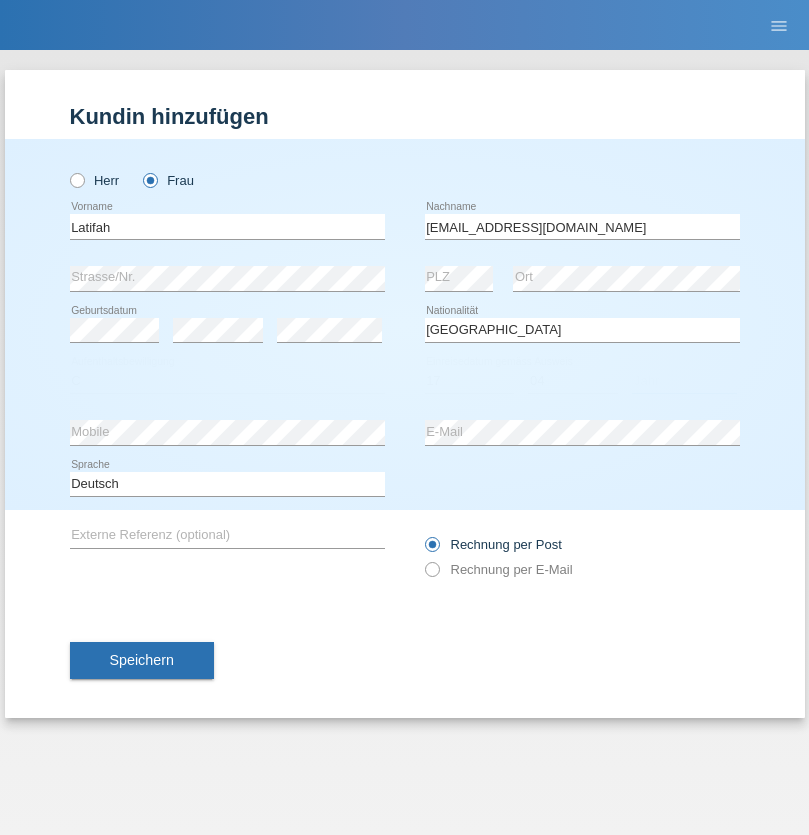 select on "2008" 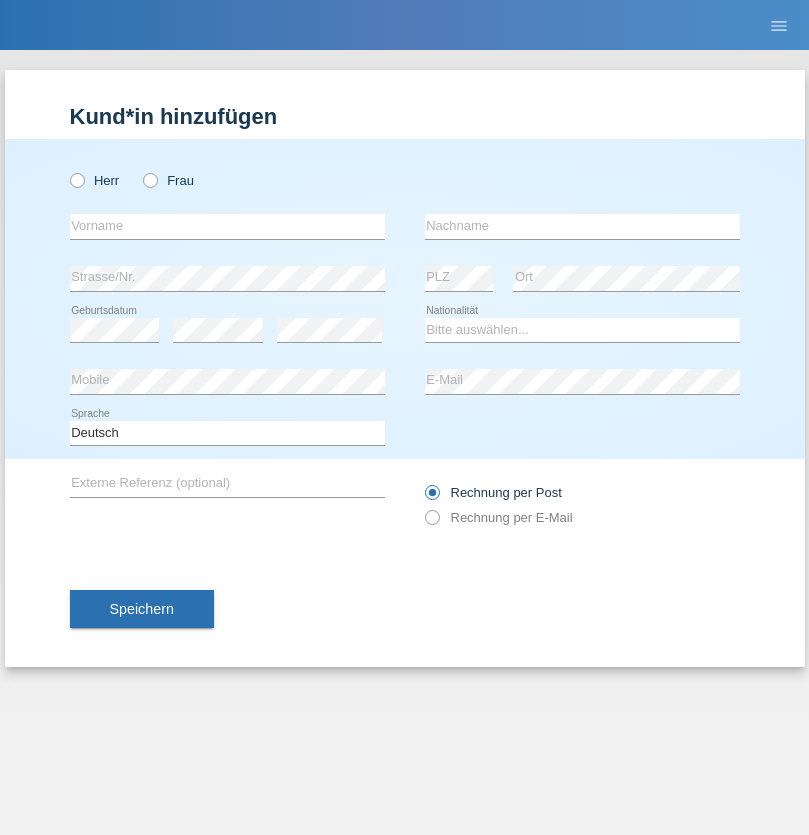scroll, scrollTop: 0, scrollLeft: 0, axis: both 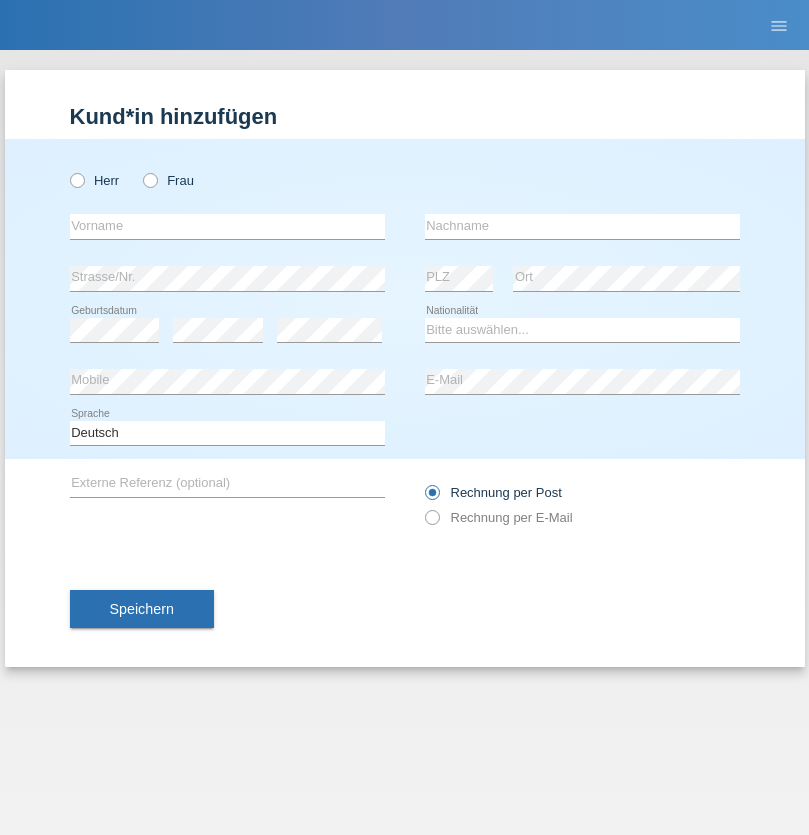 radio on "true" 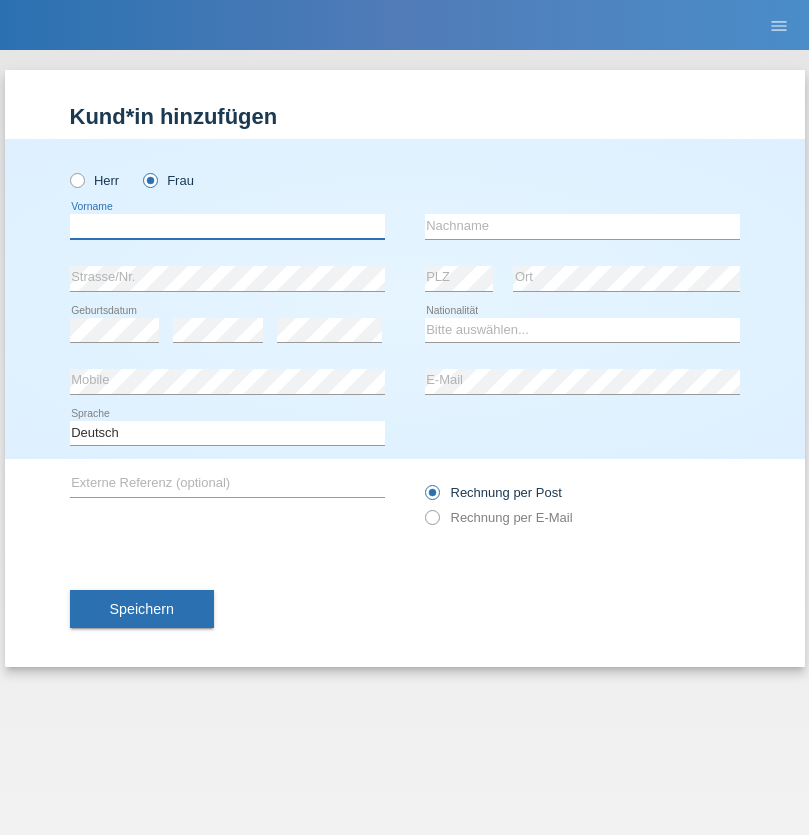 click at bounding box center [227, 226] 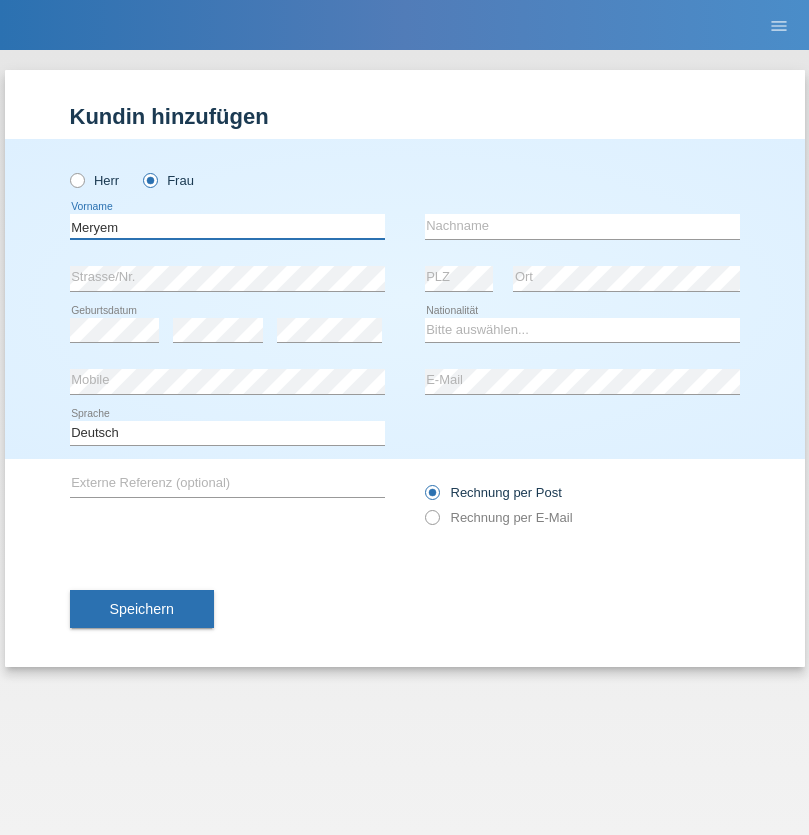 type on "Meryem" 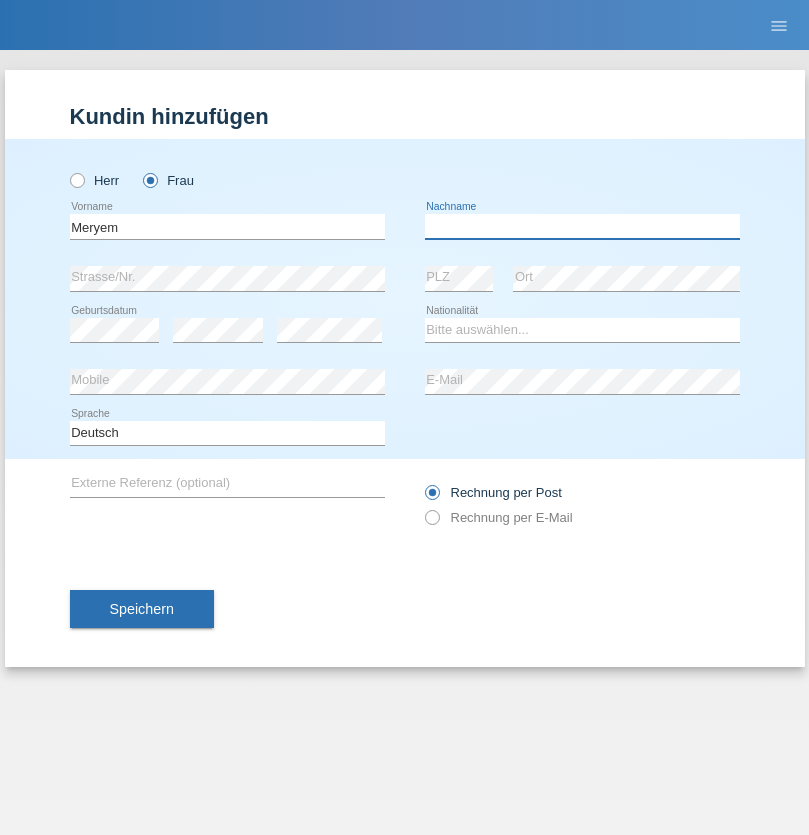 click at bounding box center (582, 226) 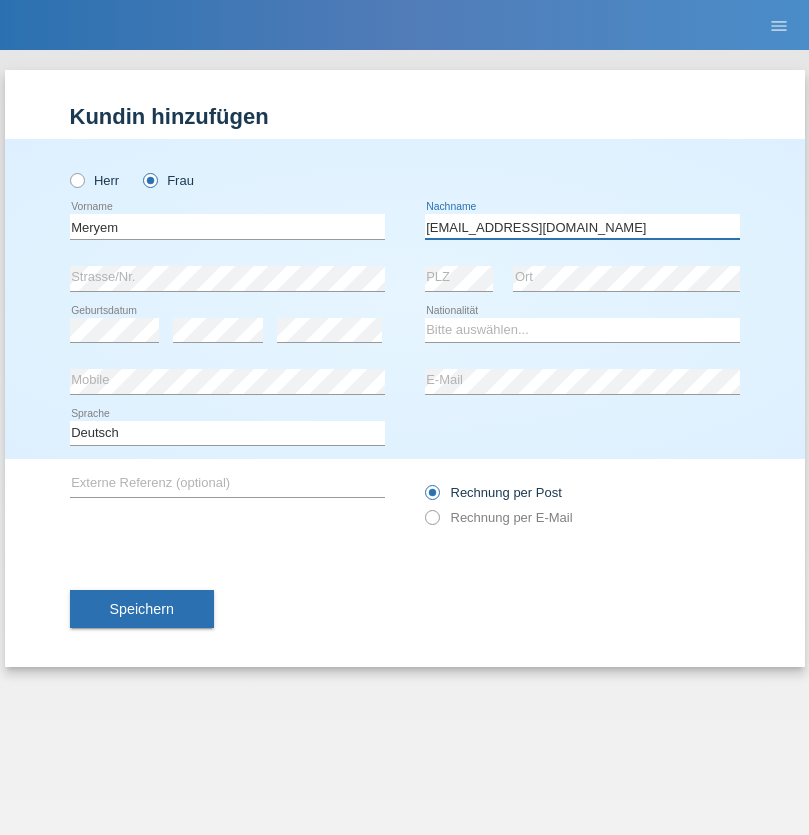 type on "[EMAIL_ADDRESS][DOMAIN_NAME]" 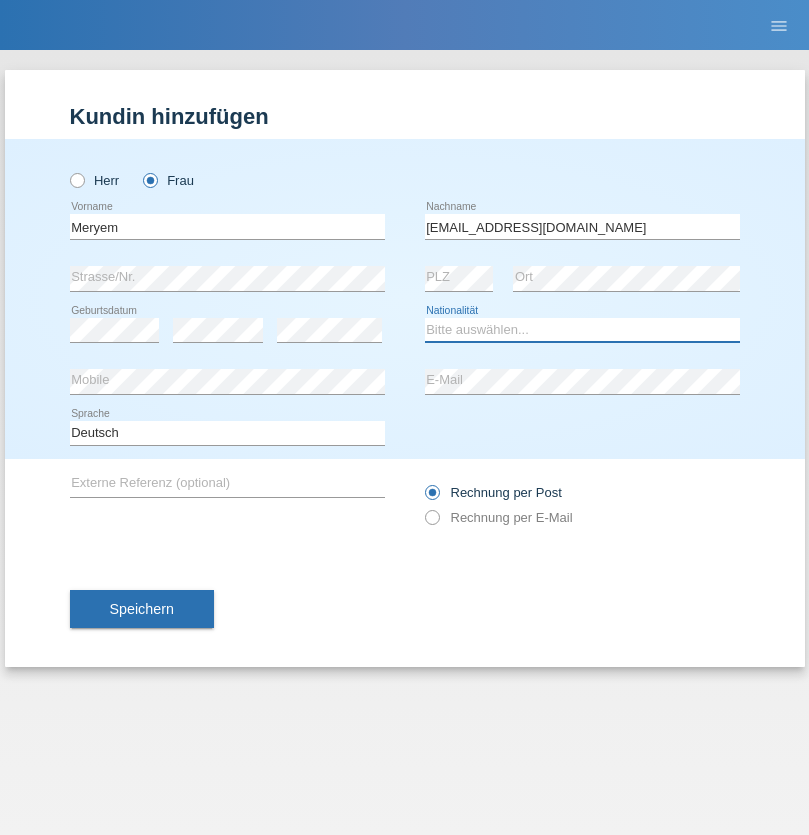 select on "TR" 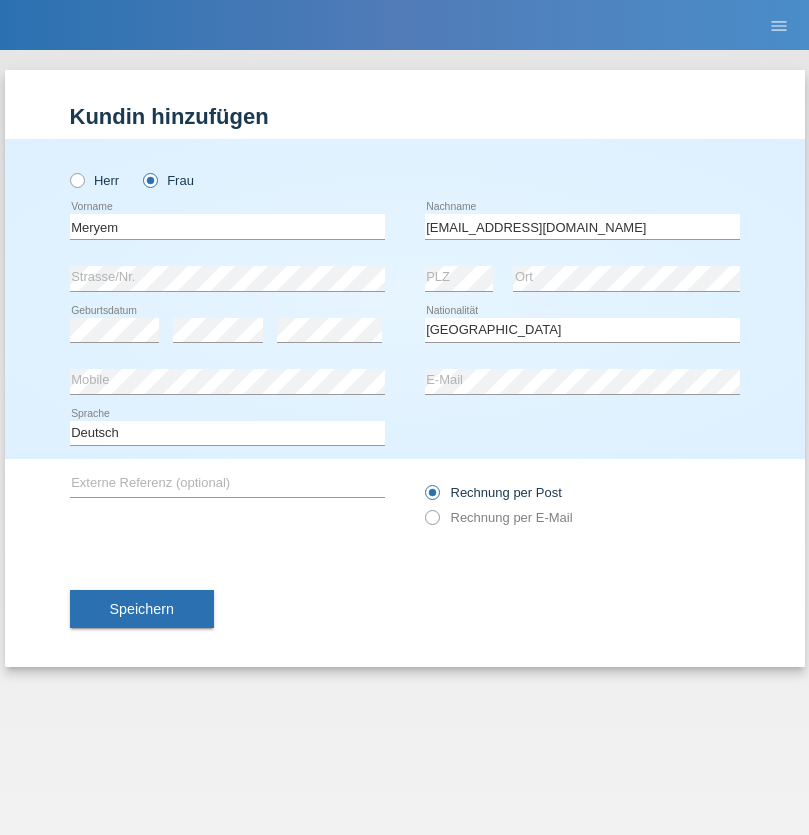 select on "C" 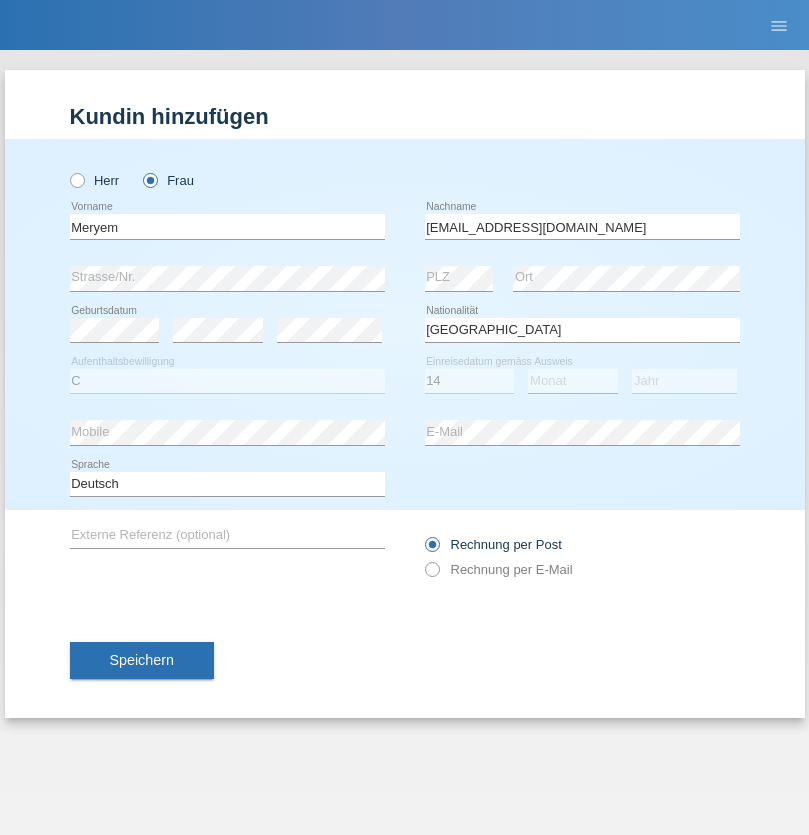 select on "12" 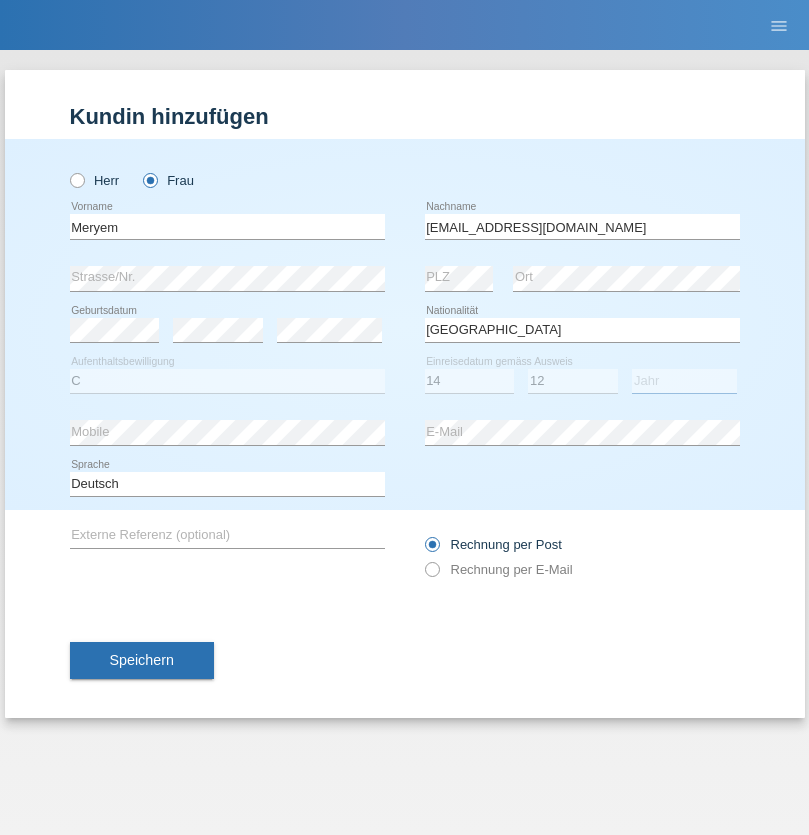 select on "1985" 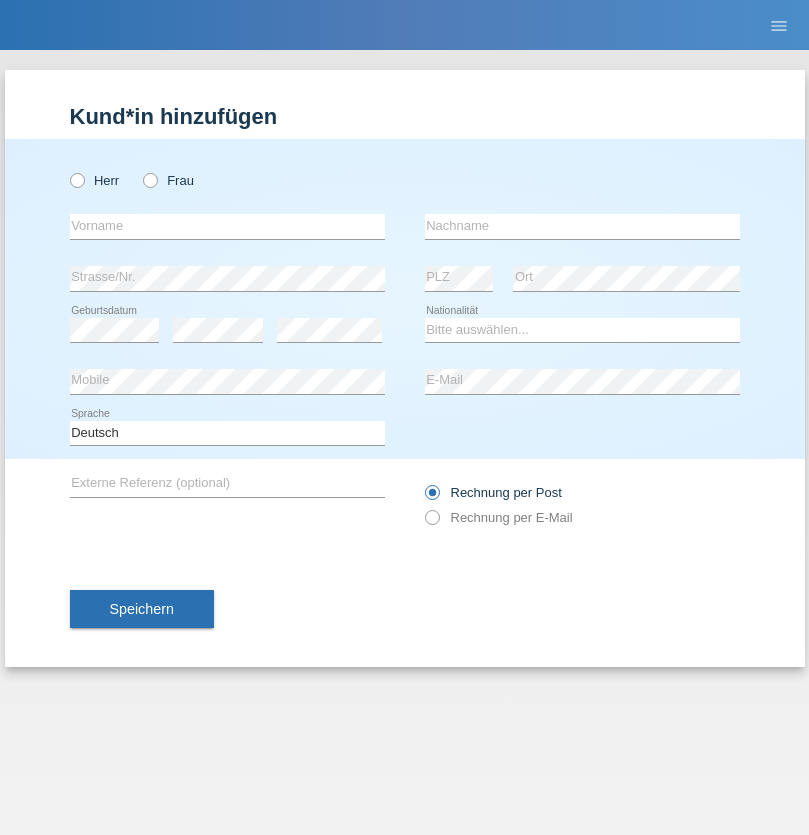 scroll, scrollTop: 0, scrollLeft: 0, axis: both 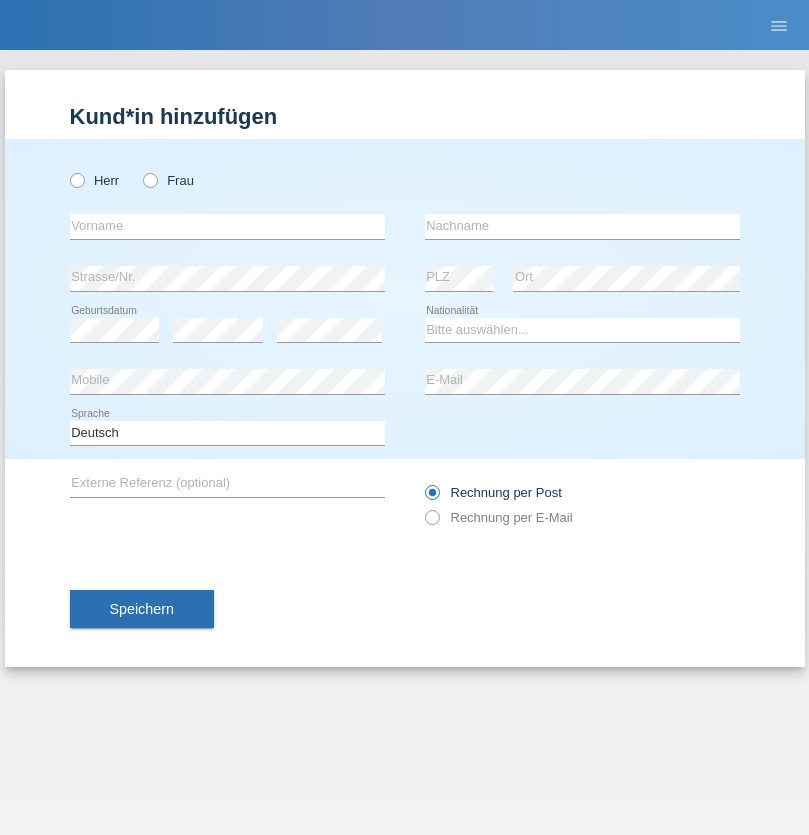 radio on "true" 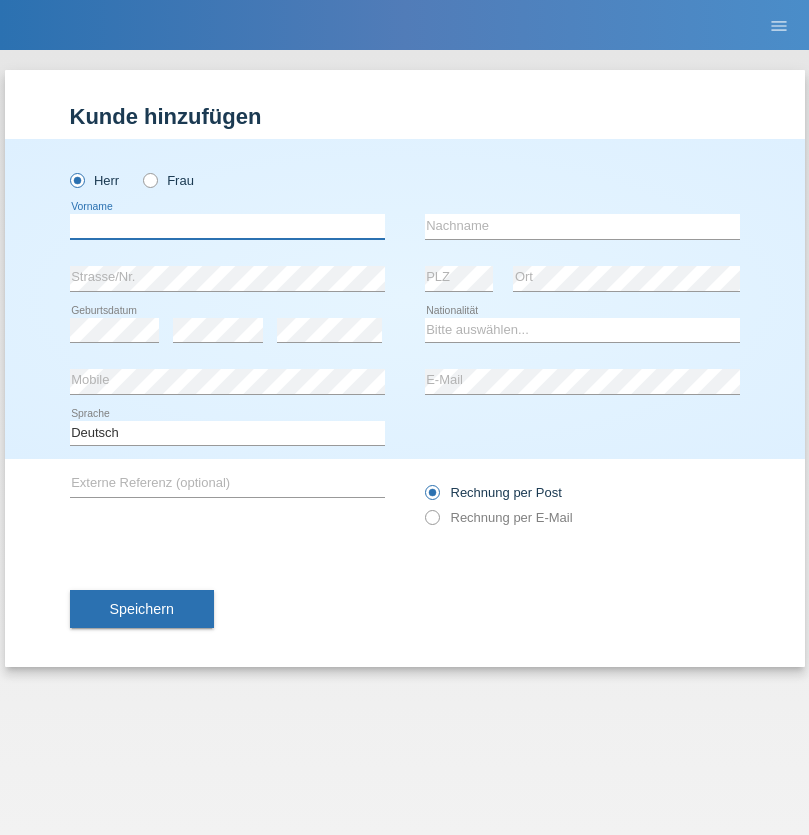 click at bounding box center (227, 226) 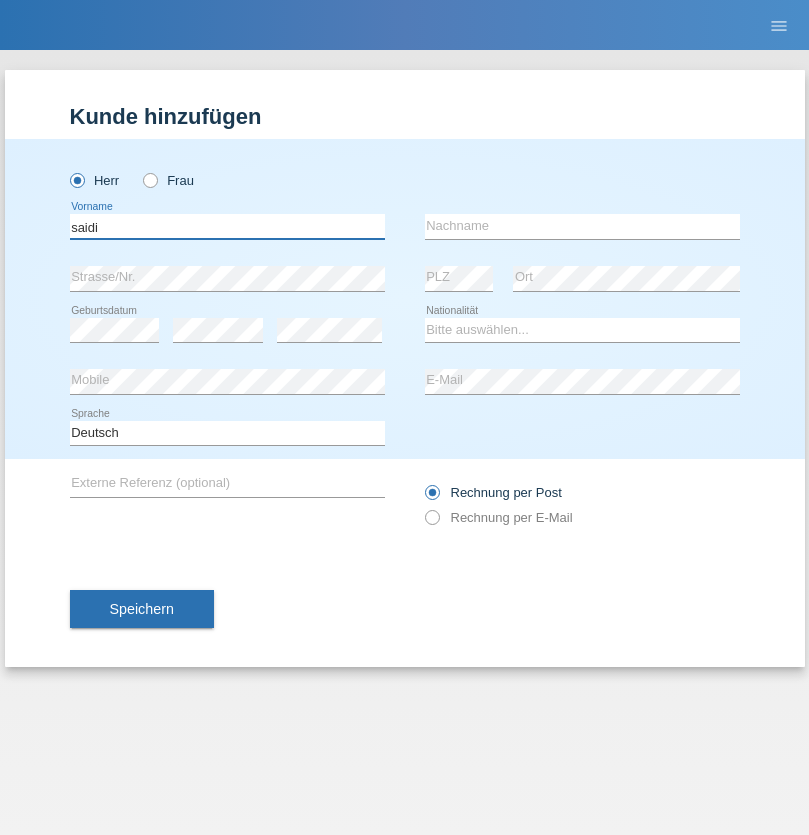 type on "saidi" 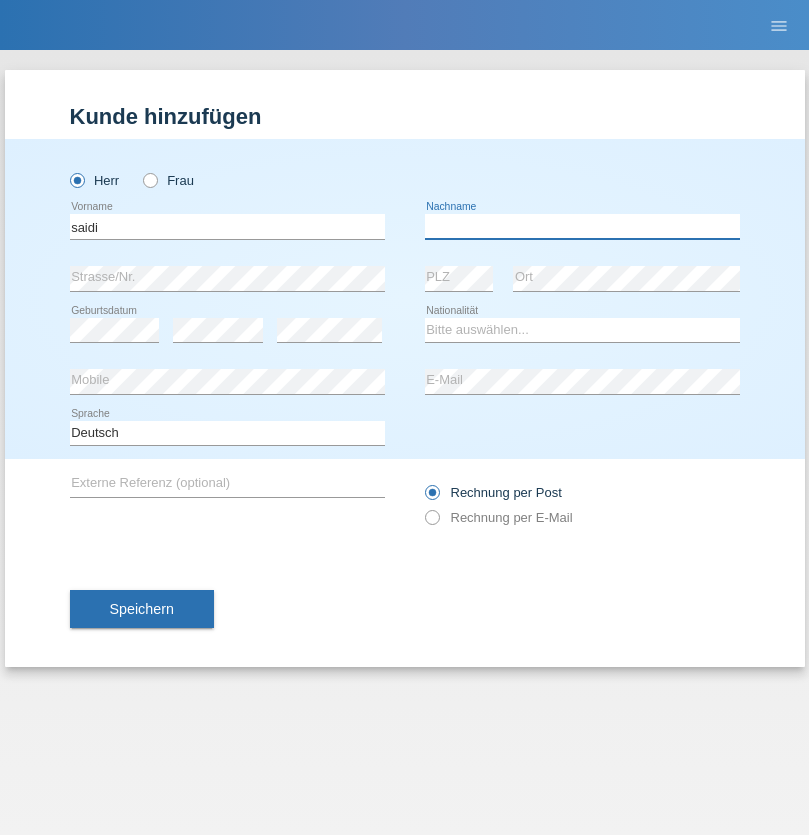 click at bounding box center [582, 226] 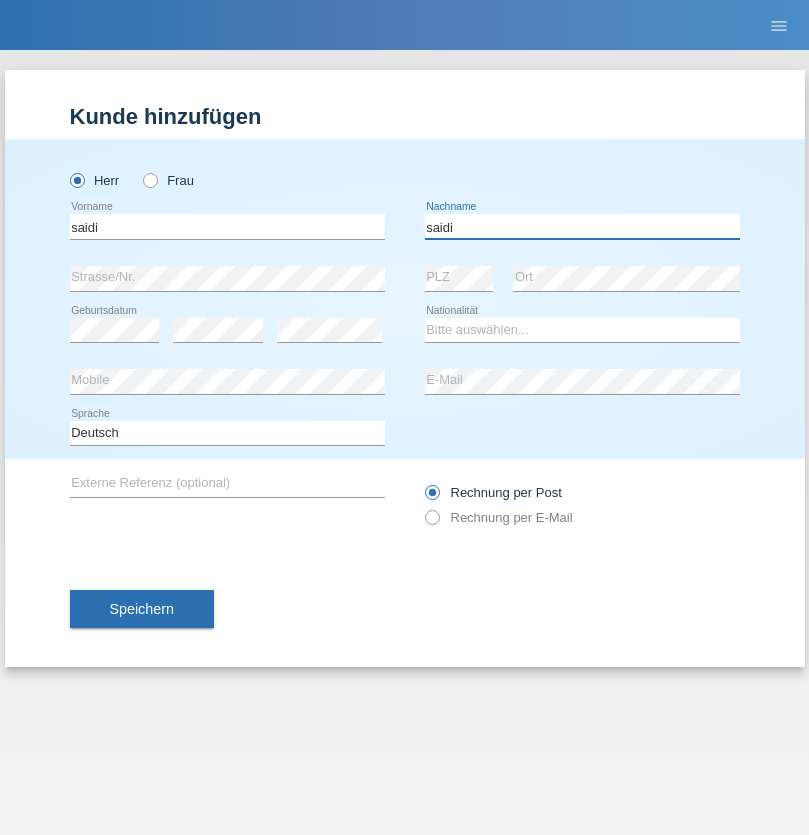 type on "saidi" 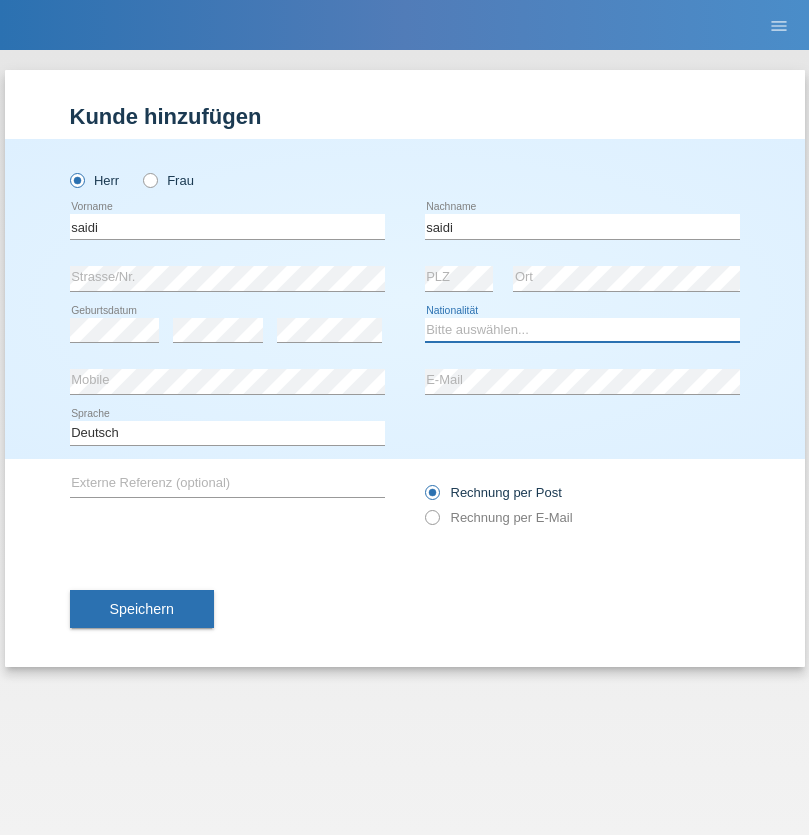 select on "MA" 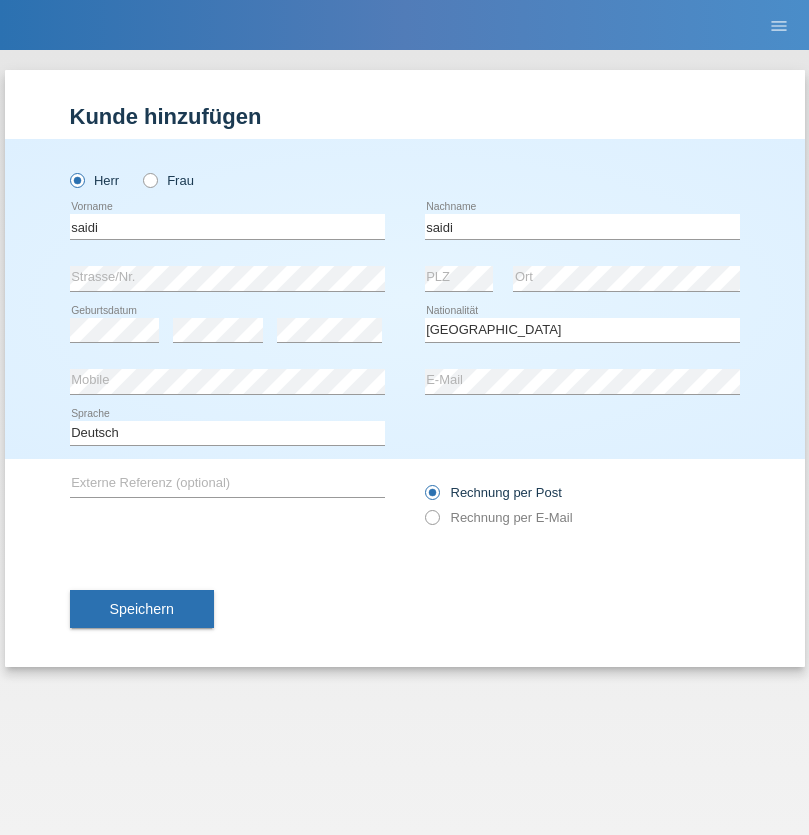 select on "C" 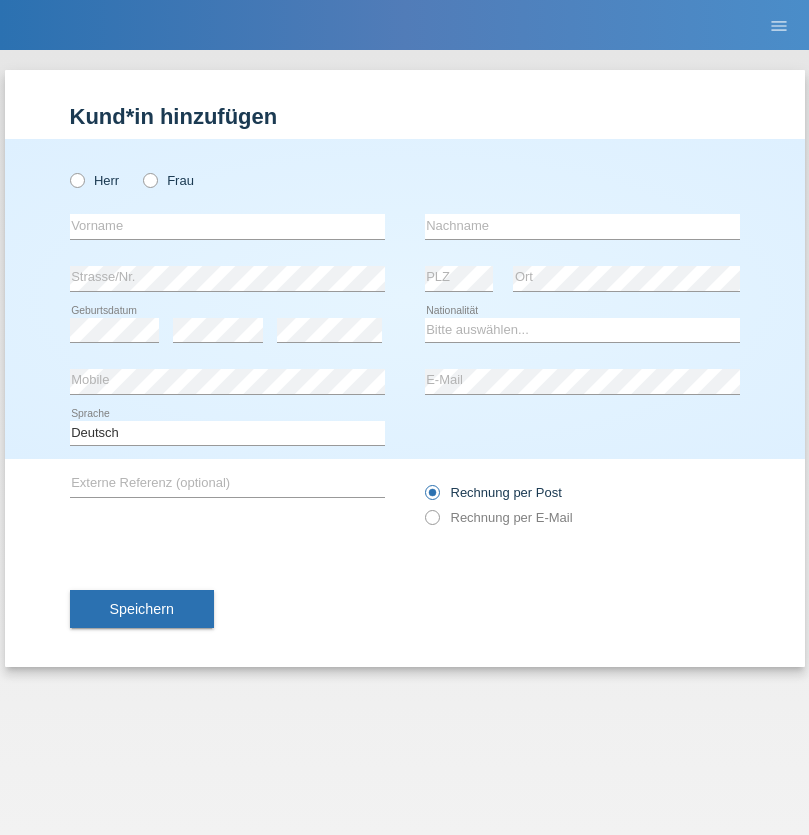 scroll, scrollTop: 0, scrollLeft: 0, axis: both 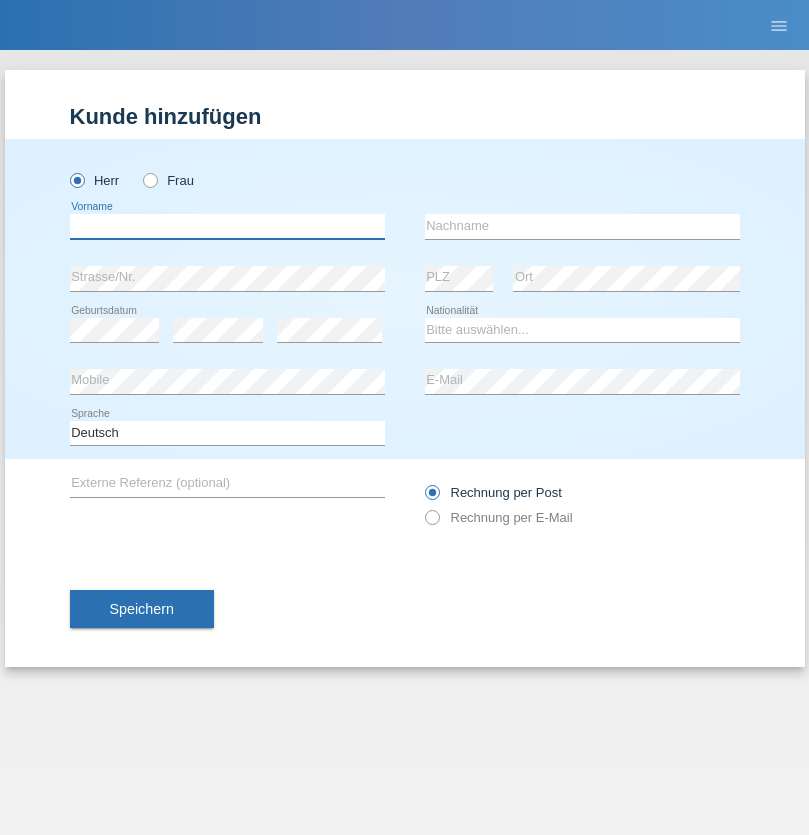 click at bounding box center (227, 226) 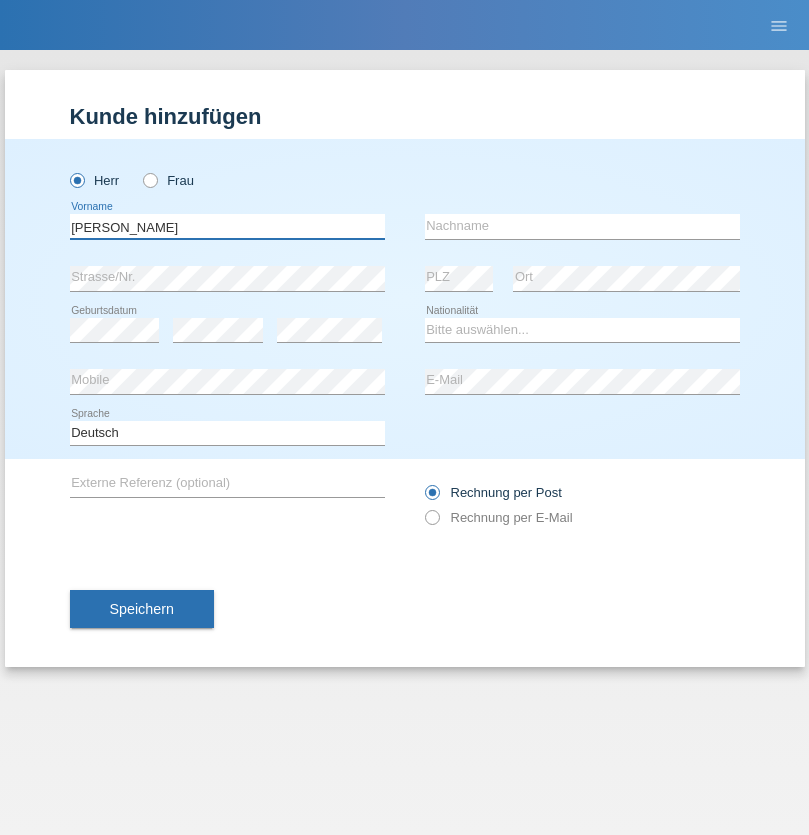 type on "[PERSON_NAME]" 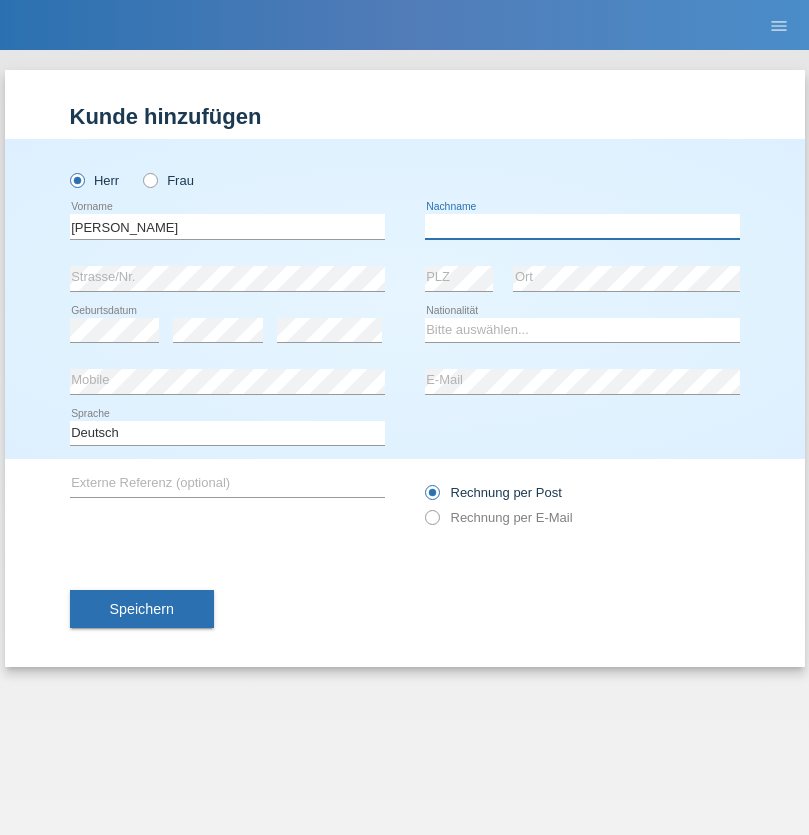click at bounding box center (582, 226) 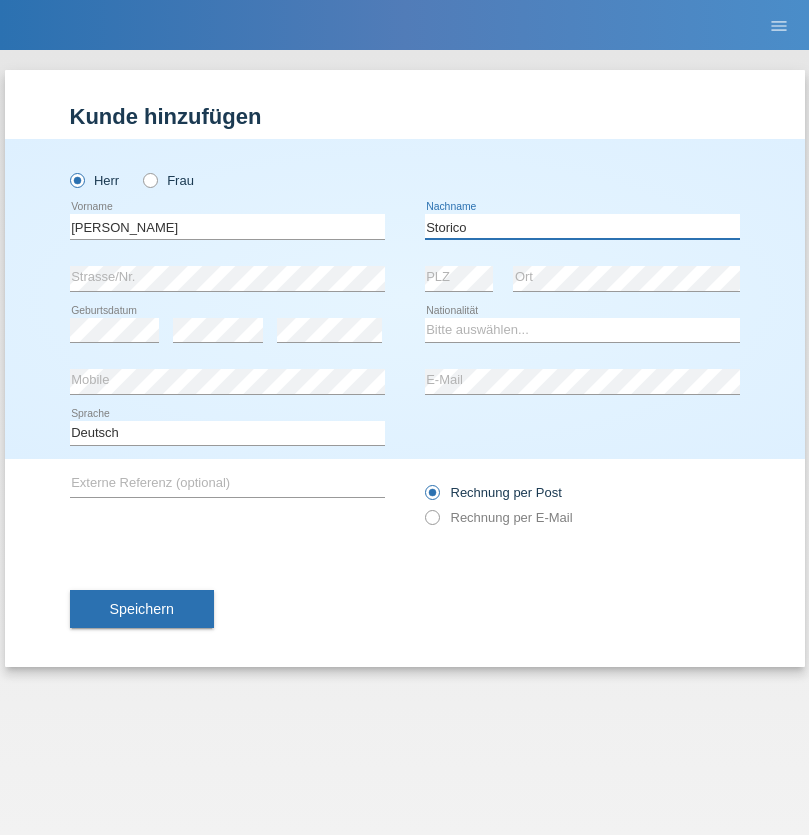 type on "Storico" 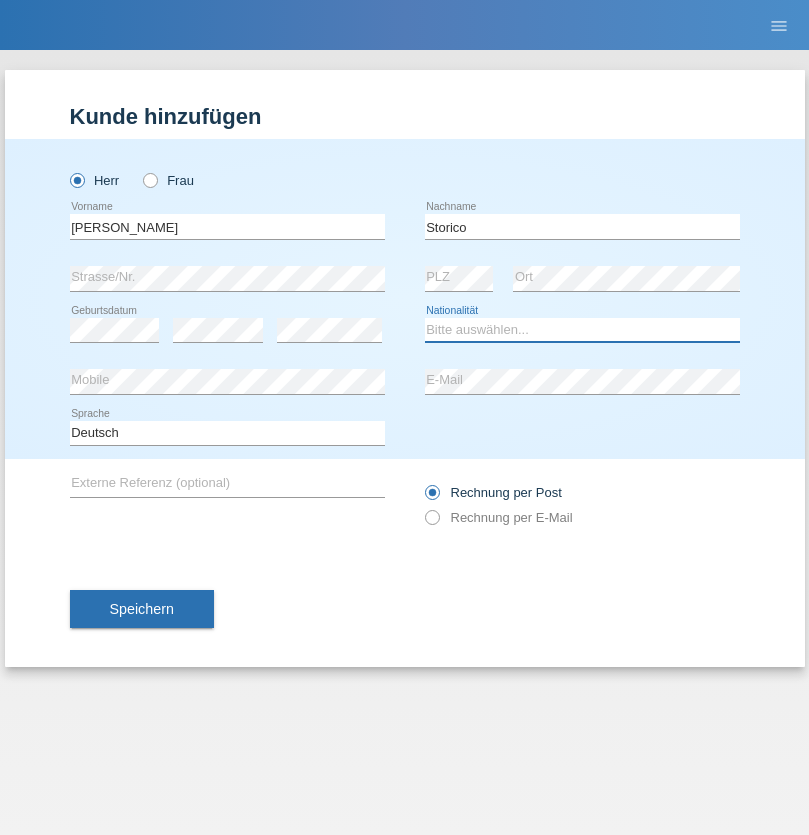 select on "IT" 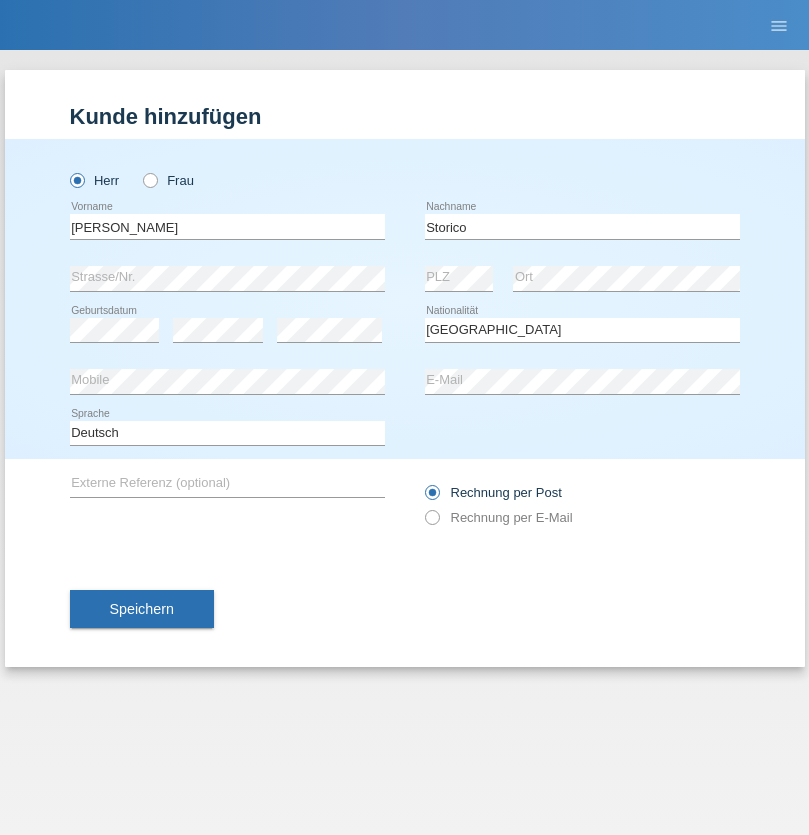 select on "C" 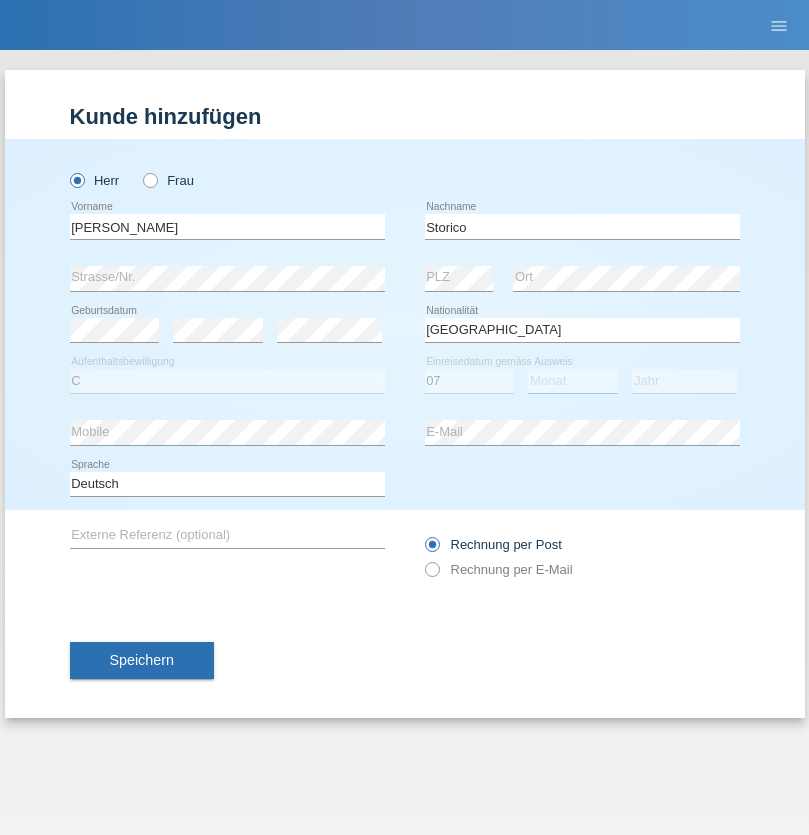 select on "07" 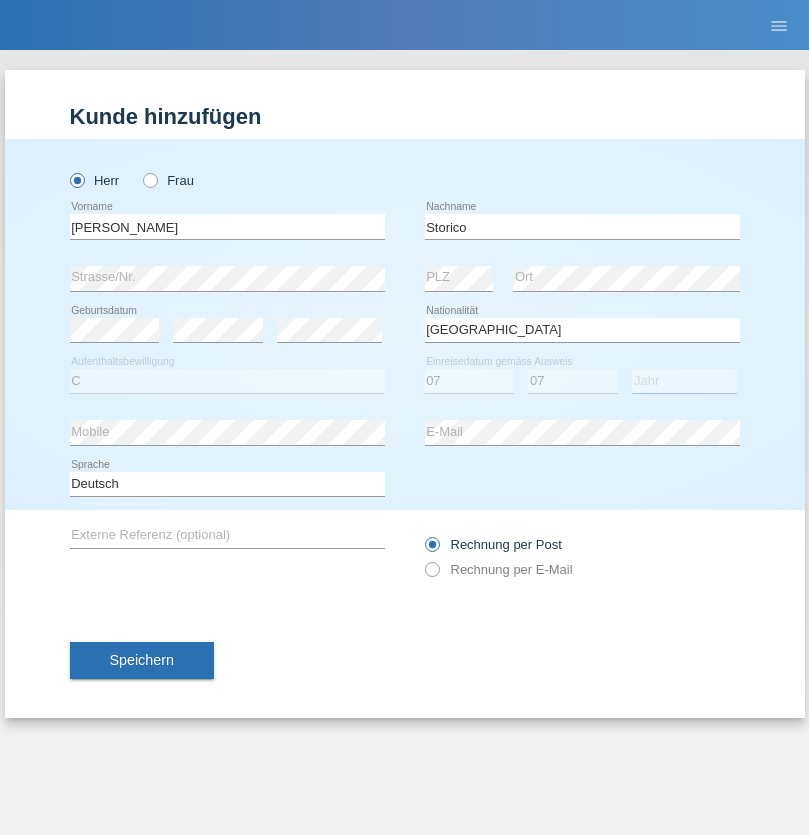 select on "2021" 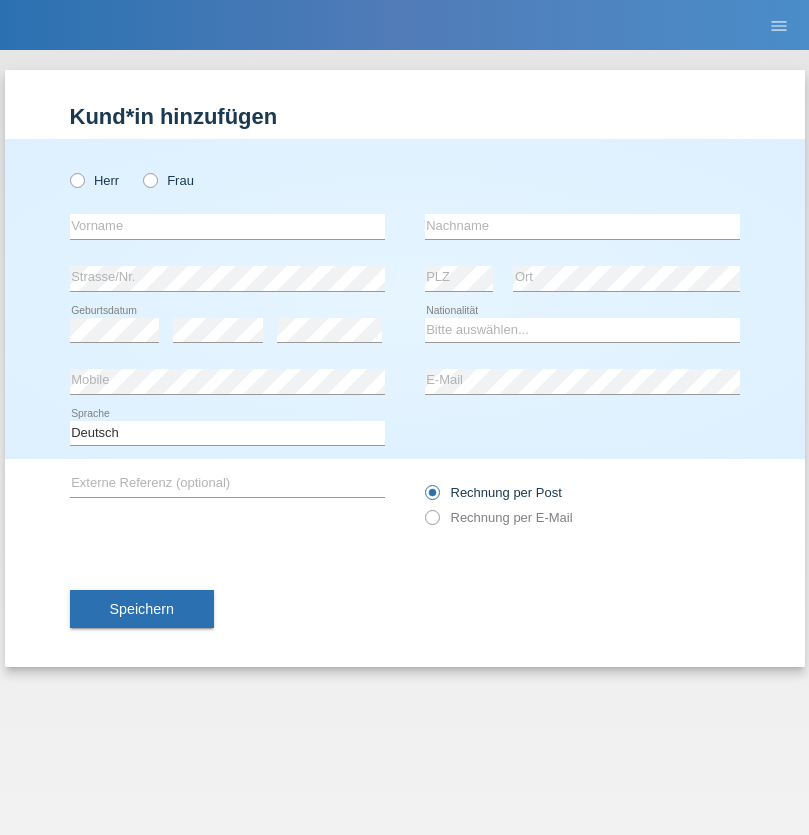 scroll, scrollTop: 0, scrollLeft: 0, axis: both 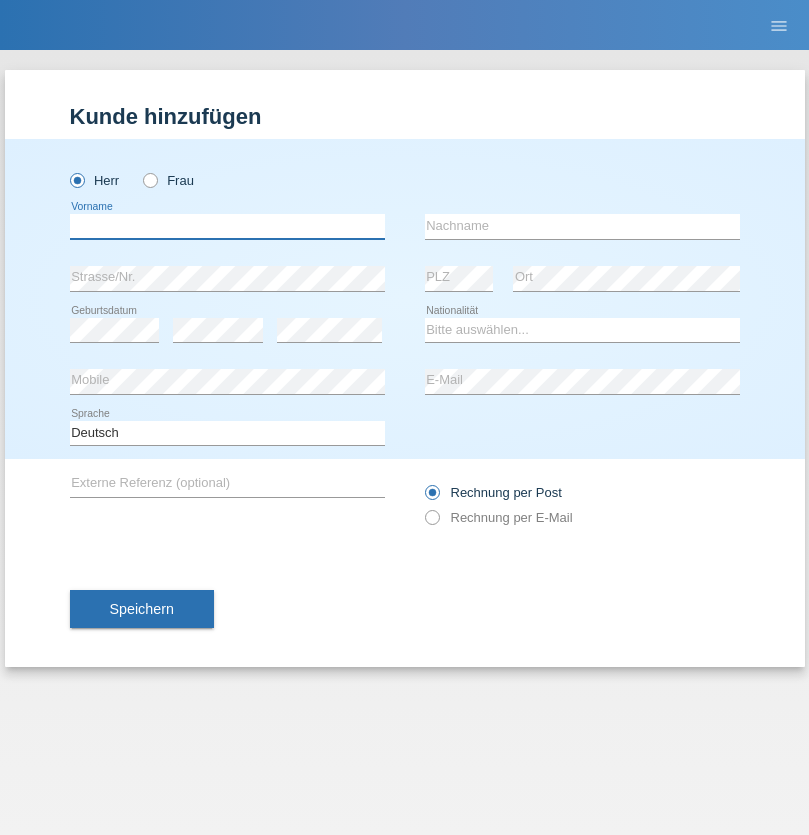 click at bounding box center (227, 226) 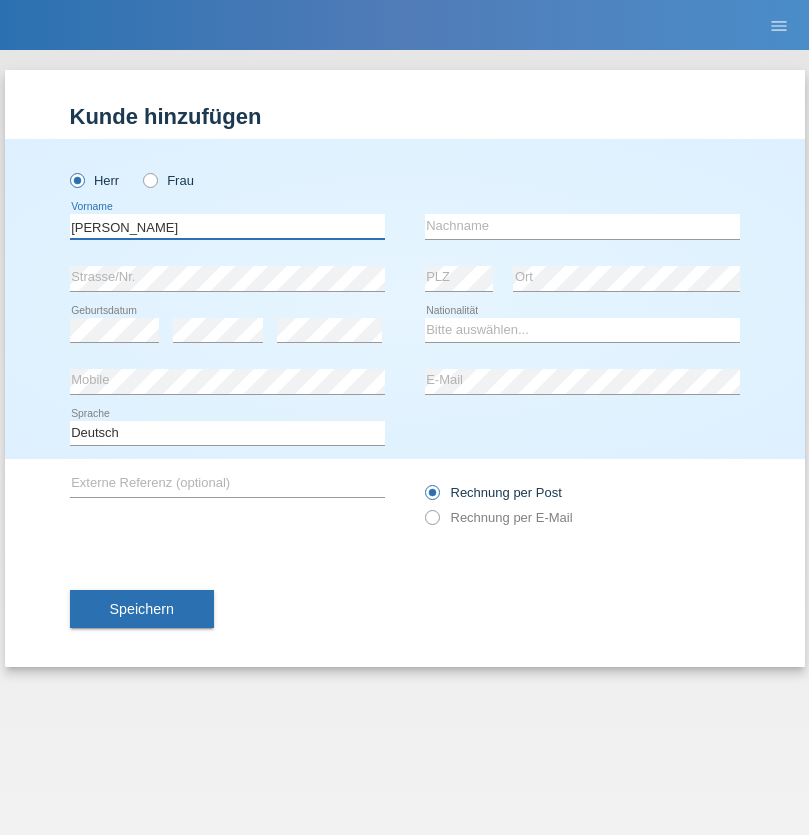type on "[PERSON_NAME]" 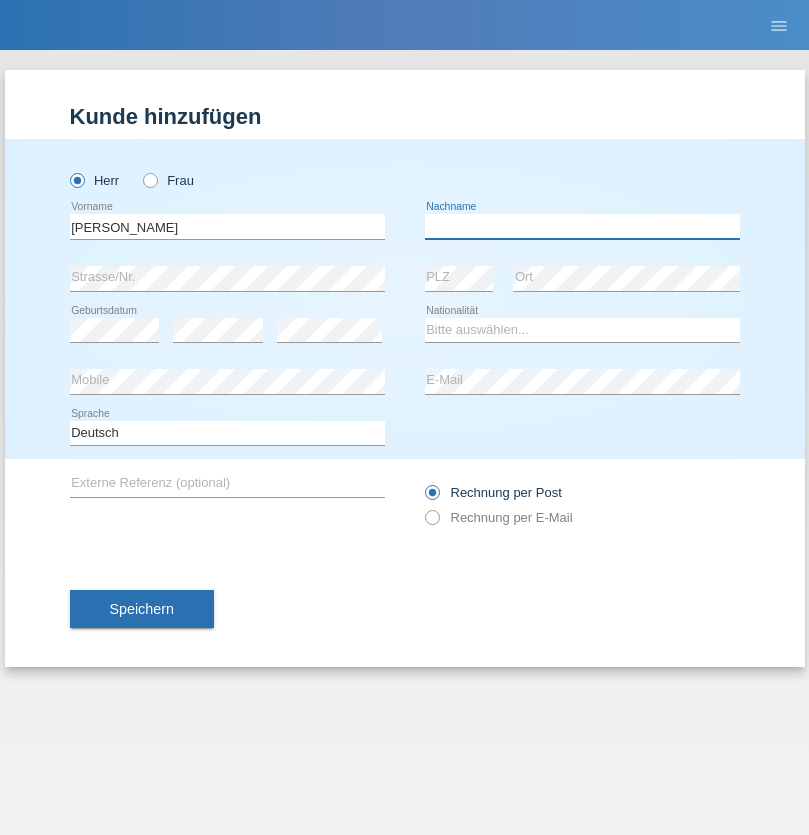click at bounding box center [582, 226] 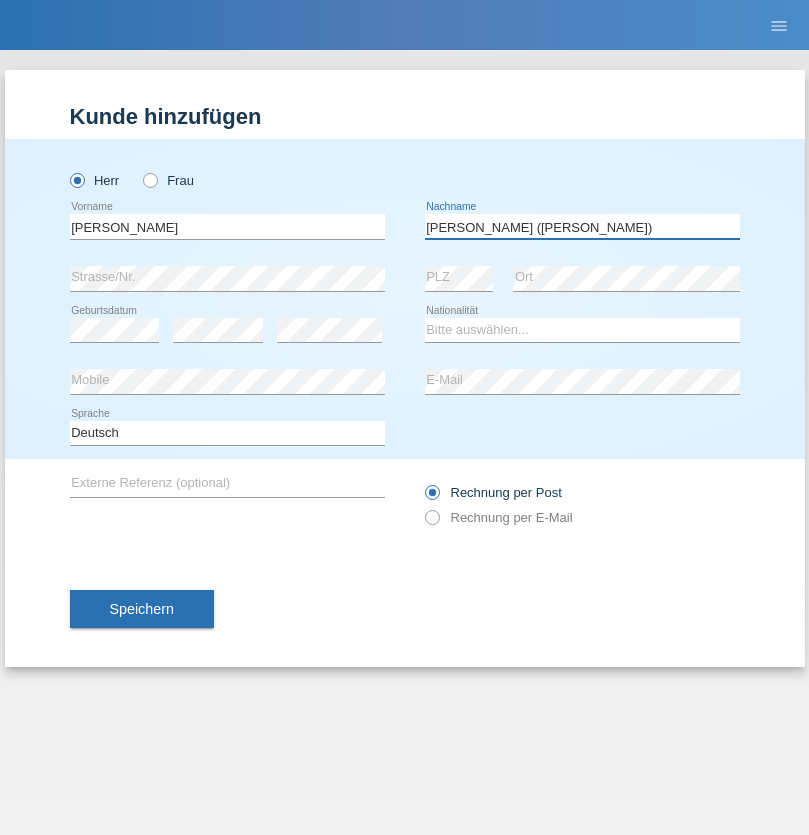 type on "[PERSON_NAME] ([PERSON_NAME])" 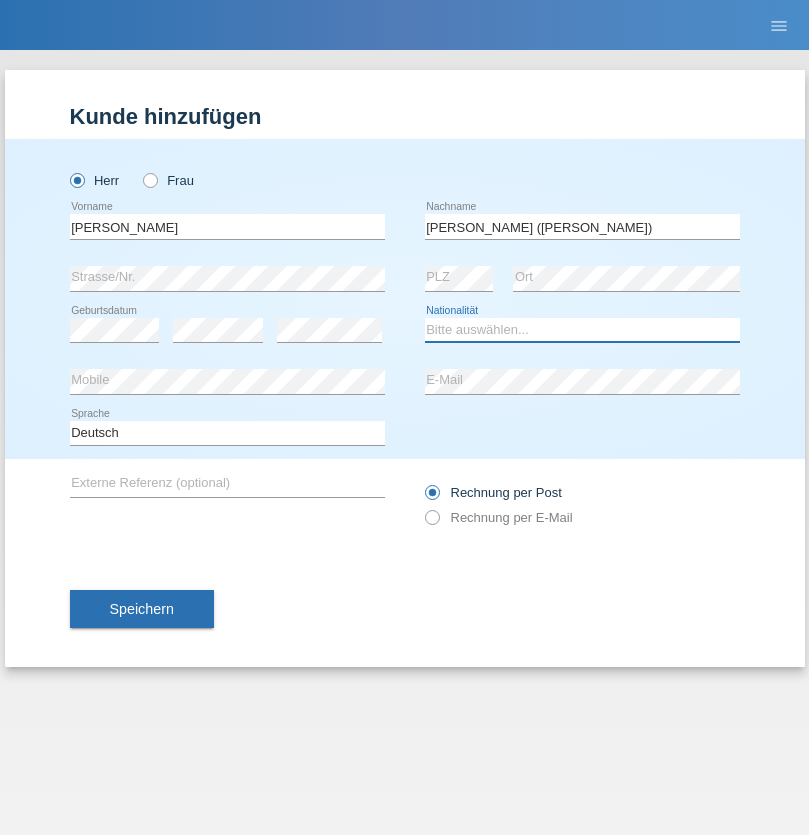 select on "BR" 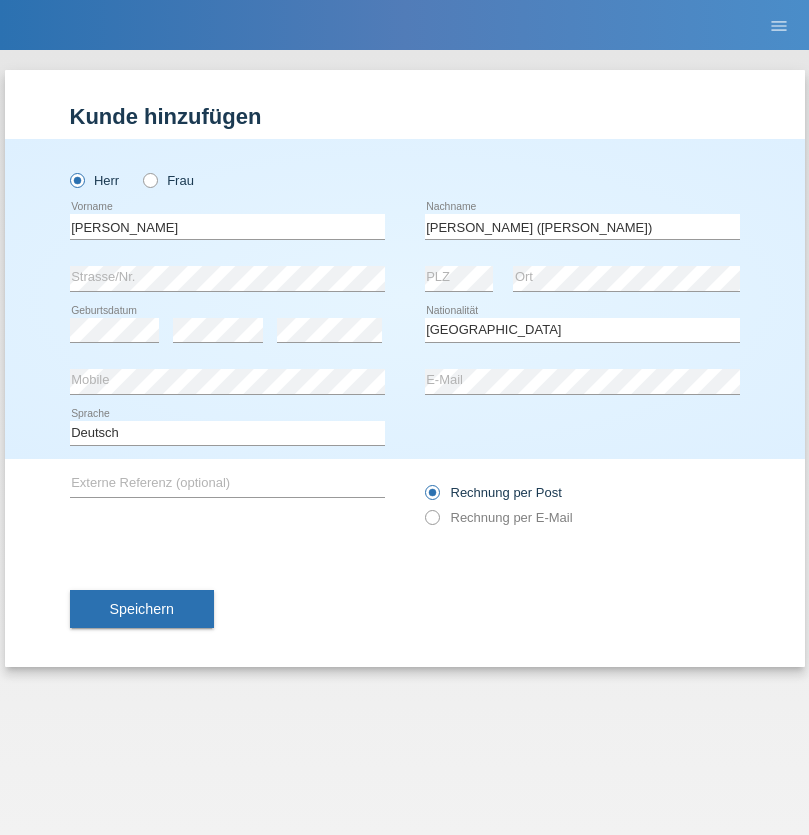 select on "C" 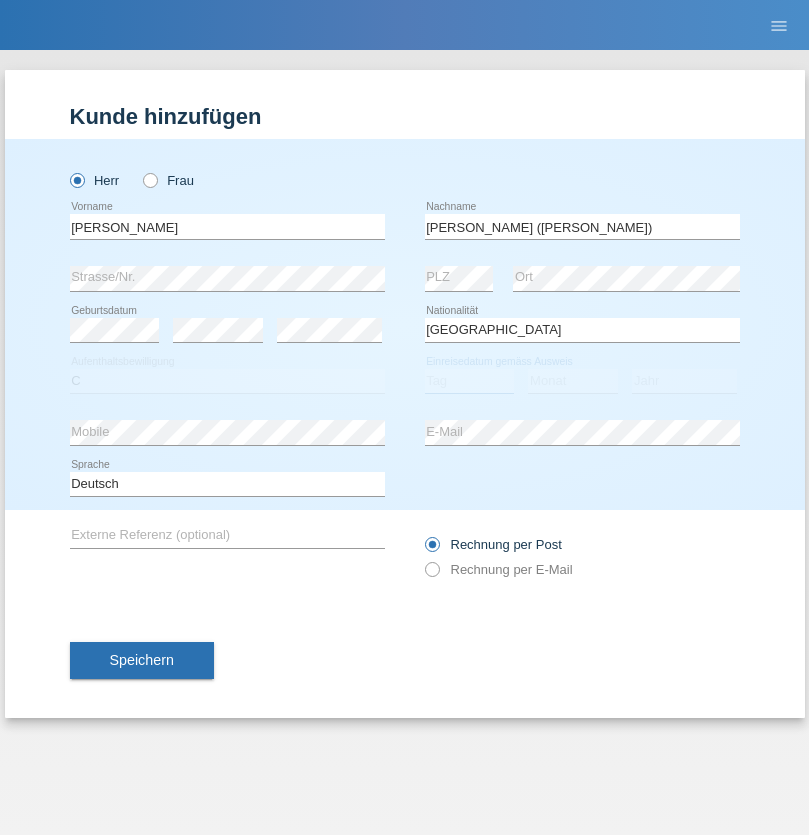 select on "14" 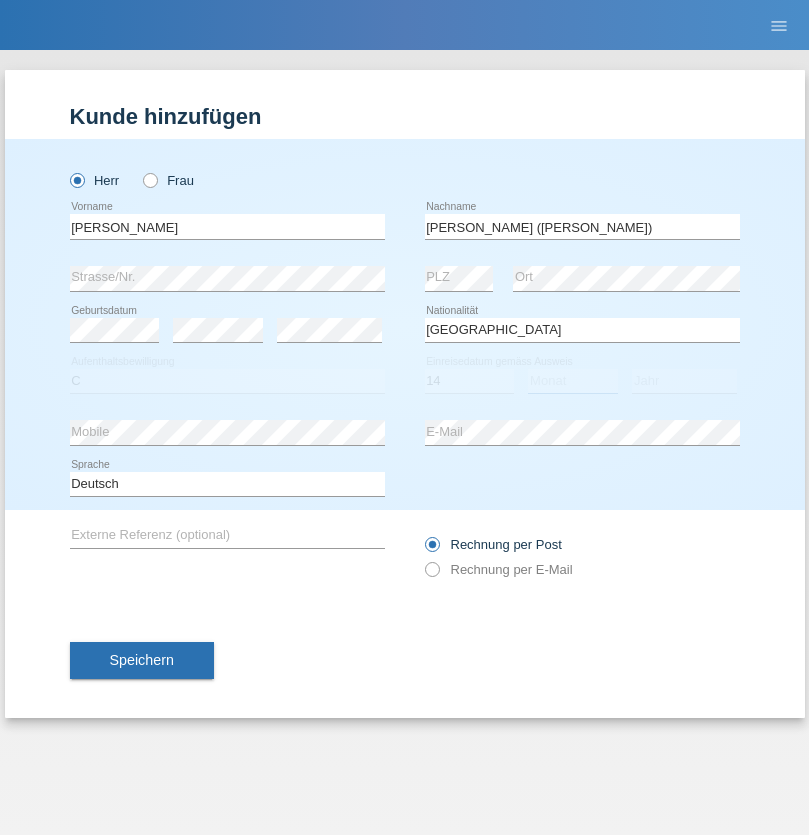 select on "12" 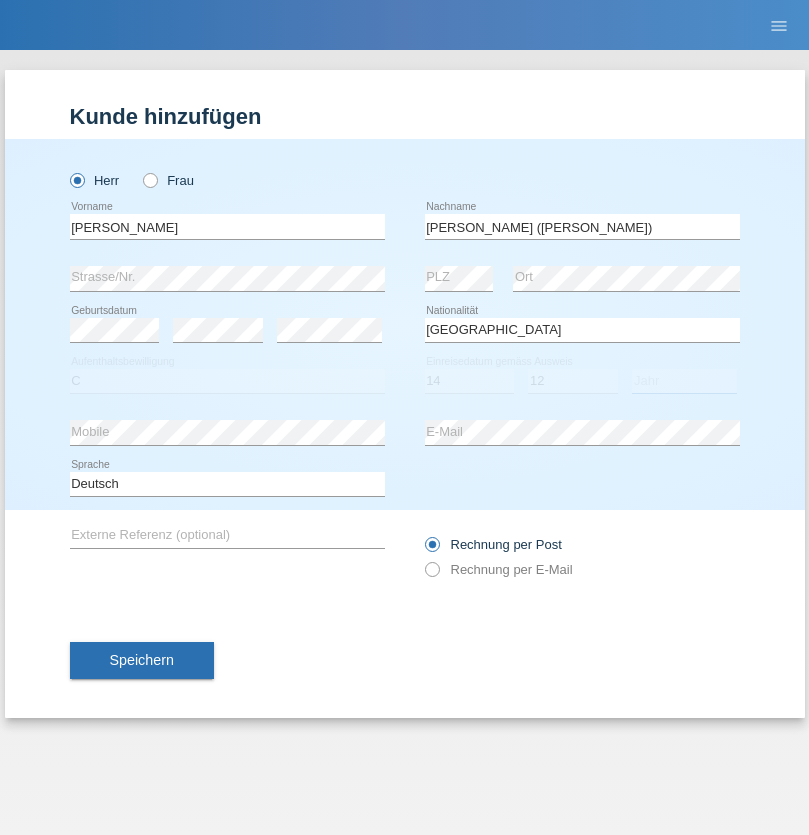 select on "2001" 